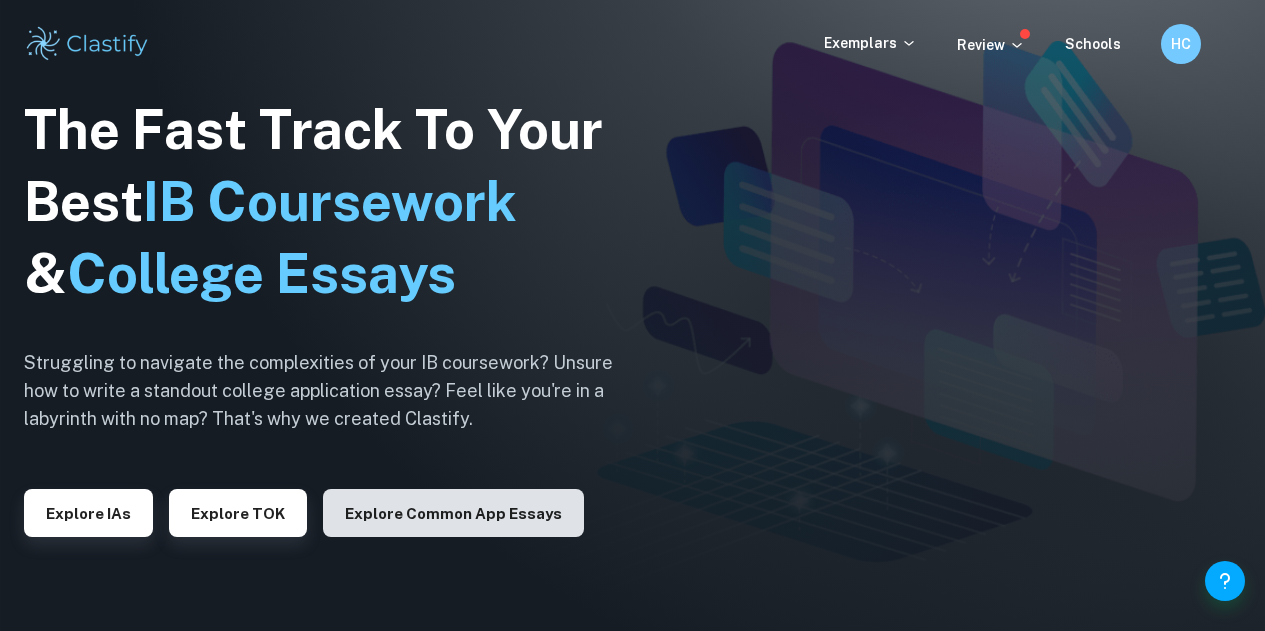 scroll, scrollTop: 0, scrollLeft: 0, axis: both 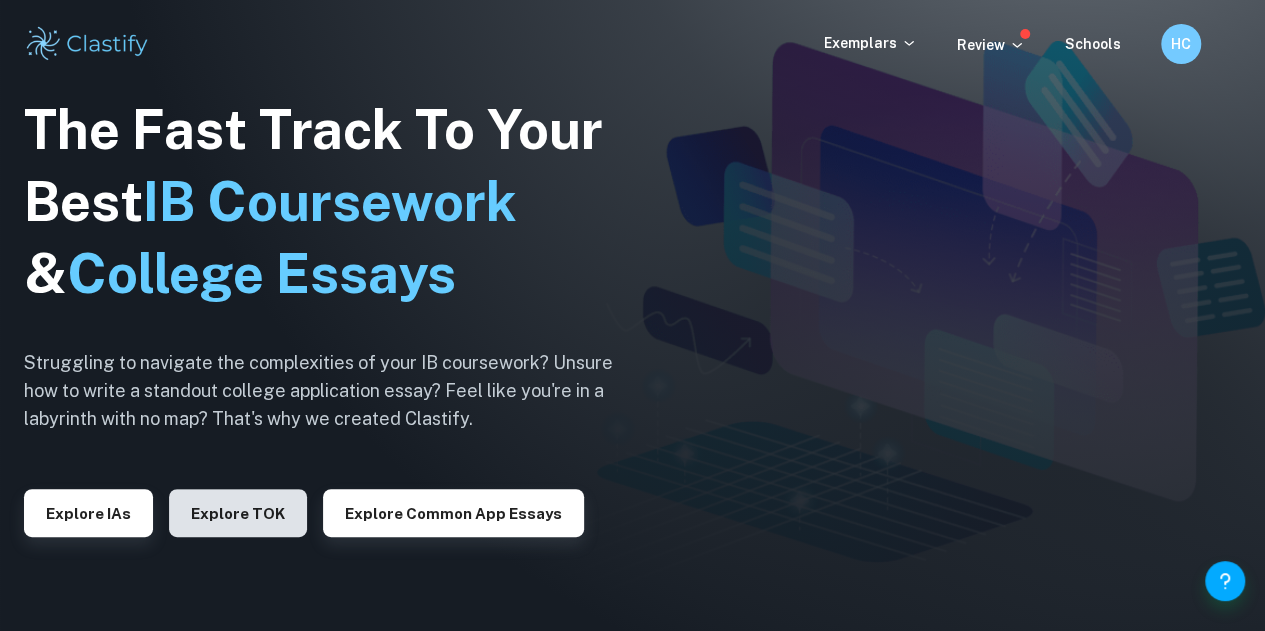 click on "Explore TOK" at bounding box center (238, 513) 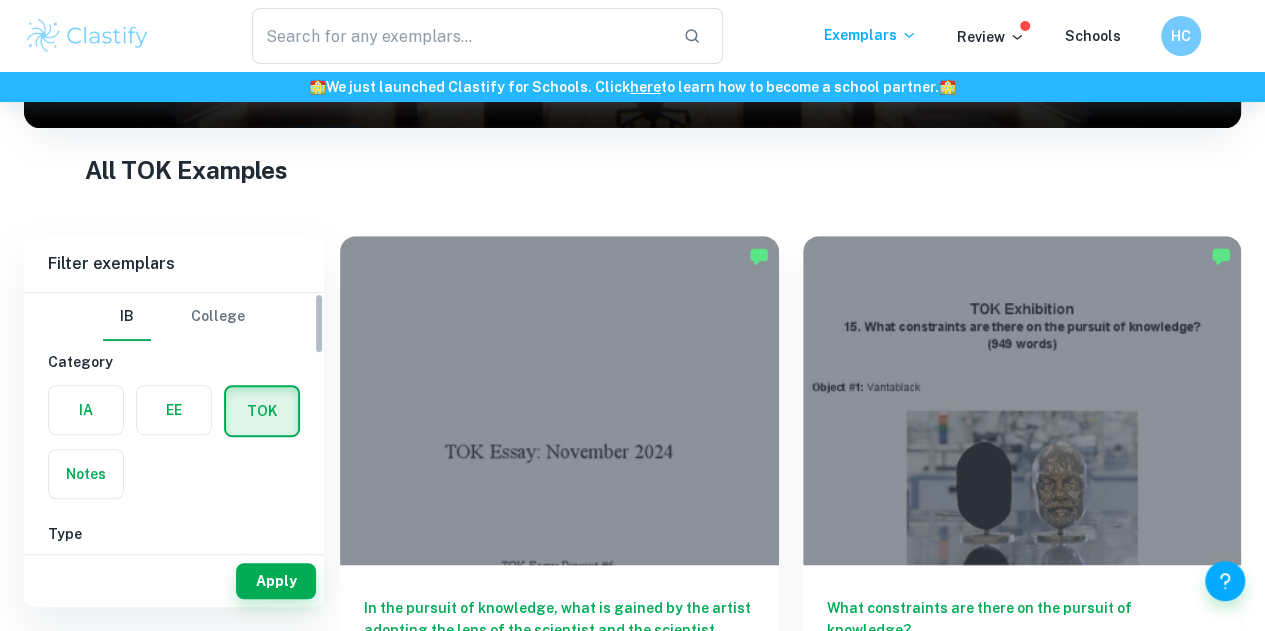 scroll, scrollTop: 326, scrollLeft: 0, axis: vertical 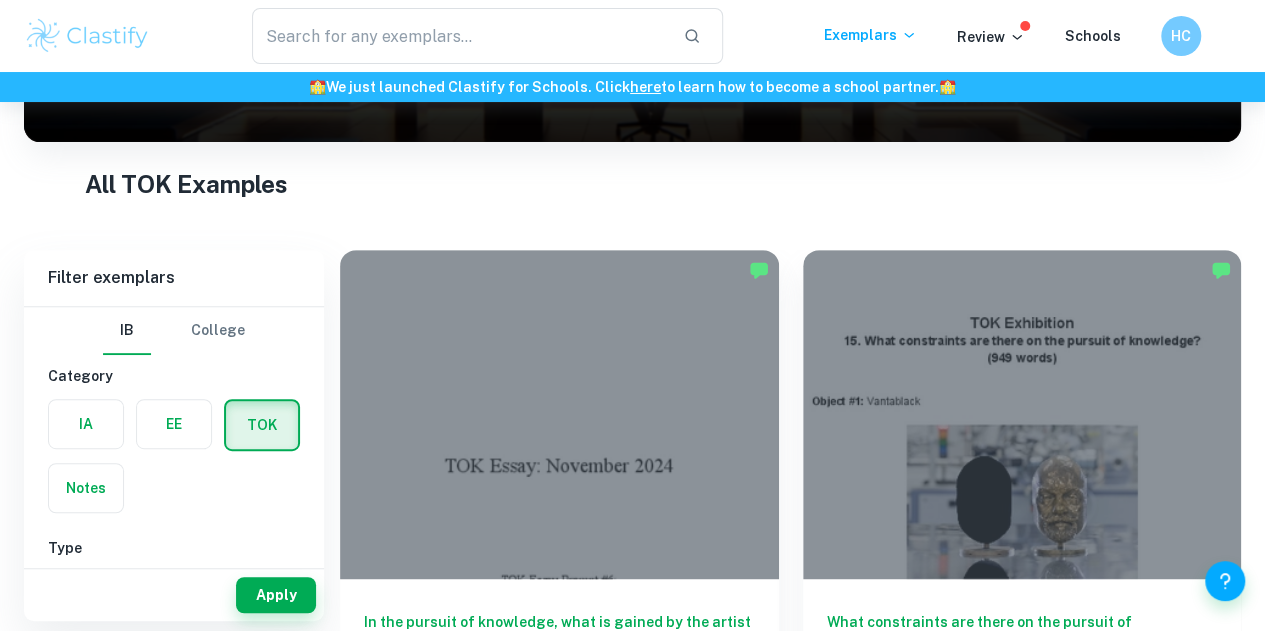 click at bounding box center [174, 424] 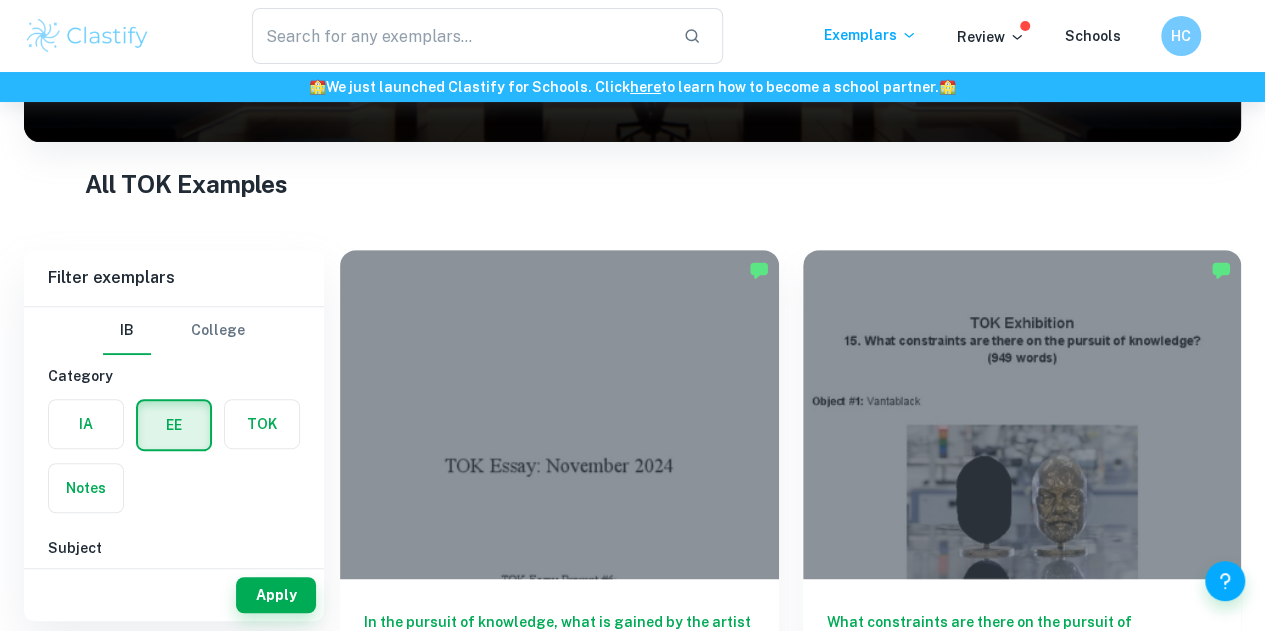 scroll, scrollTop: 413, scrollLeft: 0, axis: vertical 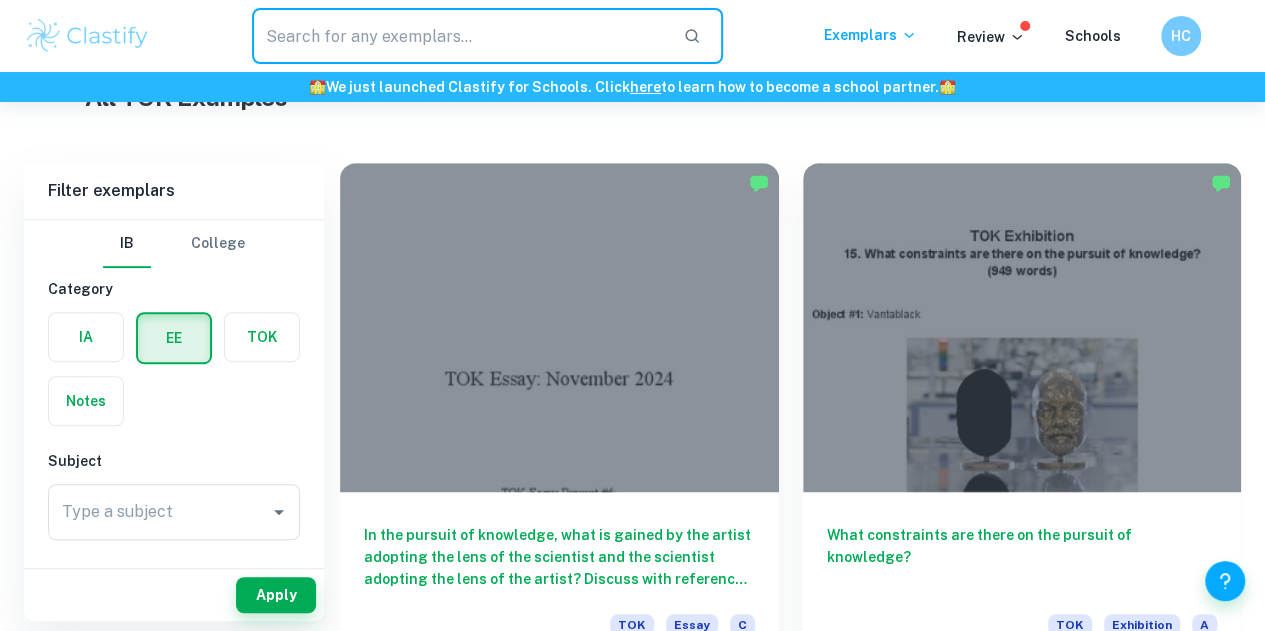 click at bounding box center [459, 36] 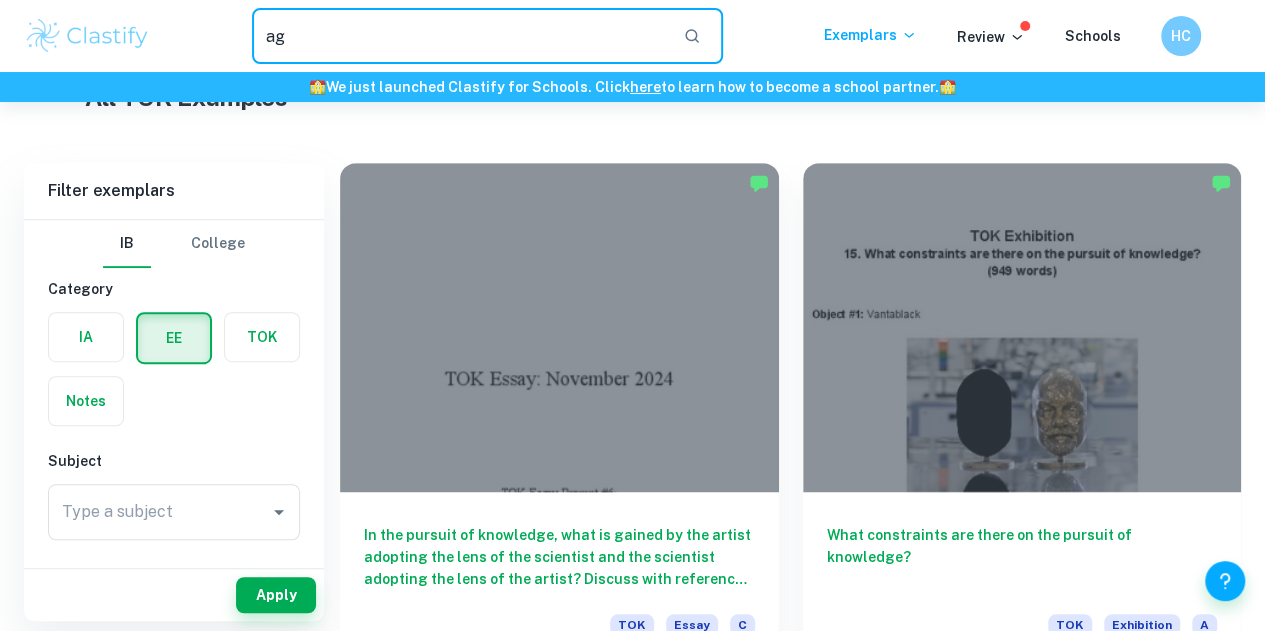 type on "a" 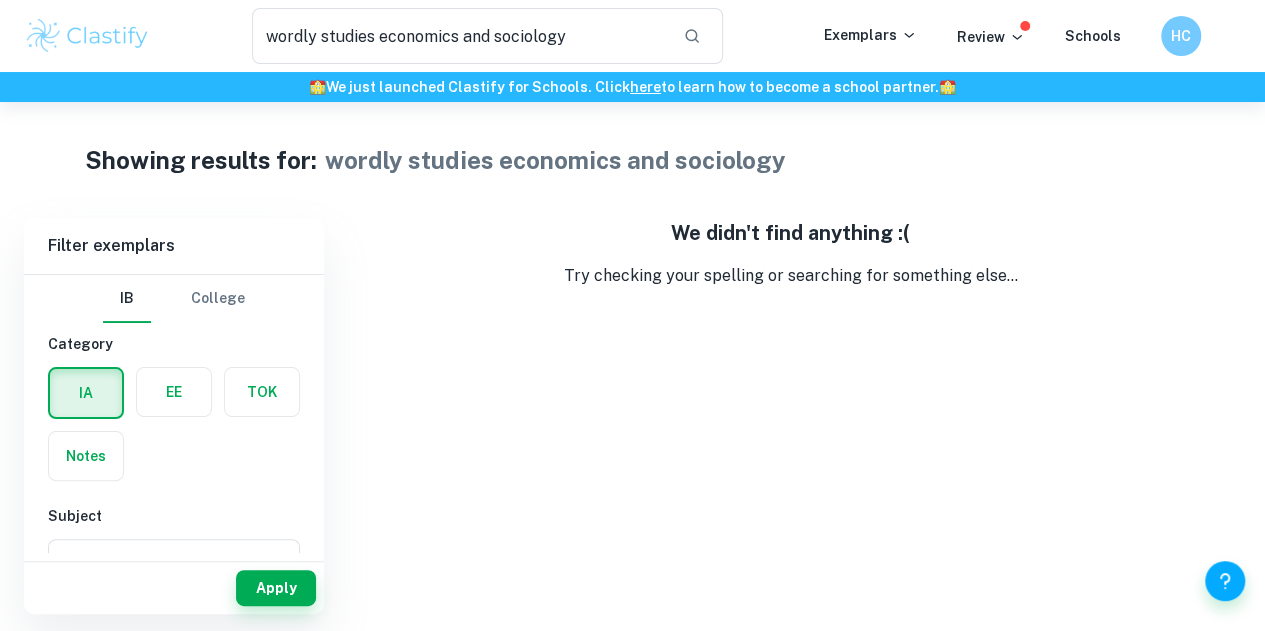 scroll, scrollTop: 2, scrollLeft: 0, axis: vertical 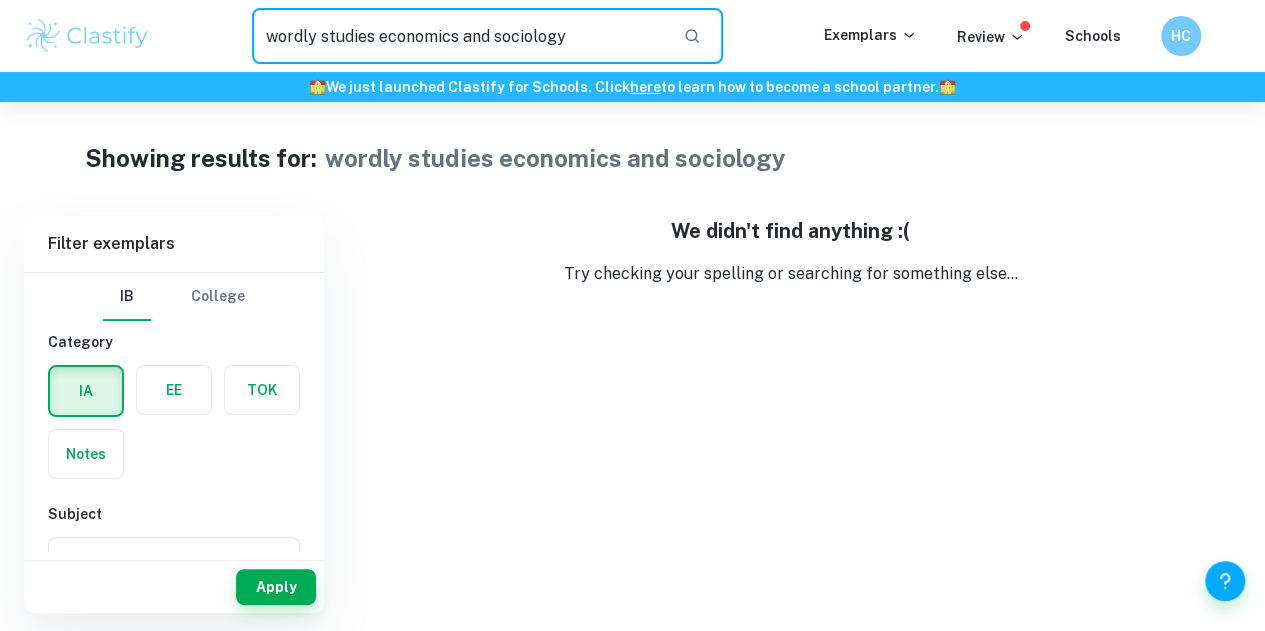 drag, startPoint x: 598, startPoint y: 46, endPoint x: 383, endPoint y: 46, distance: 215 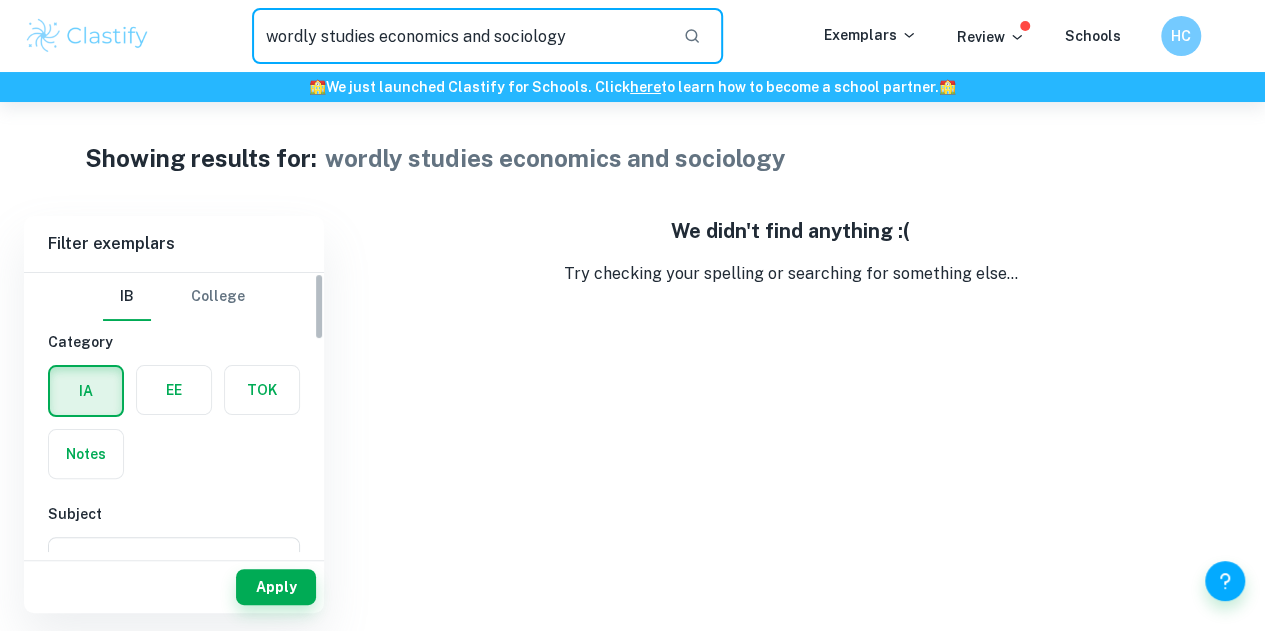 click at bounding box center (174, 390) 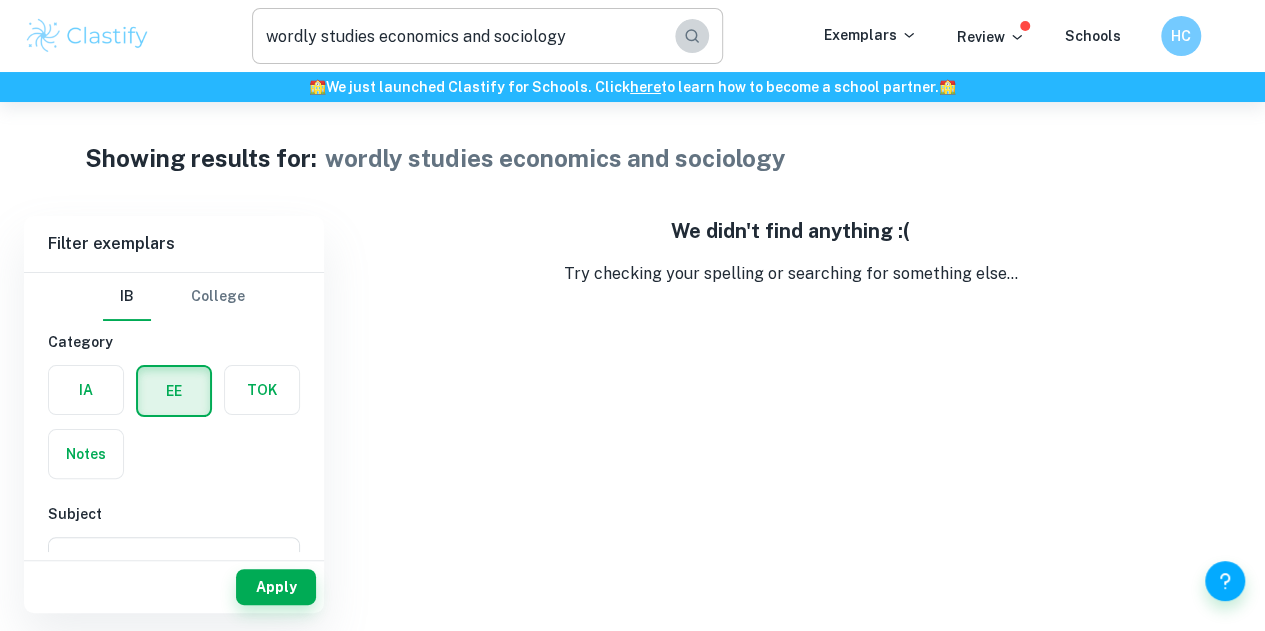 click 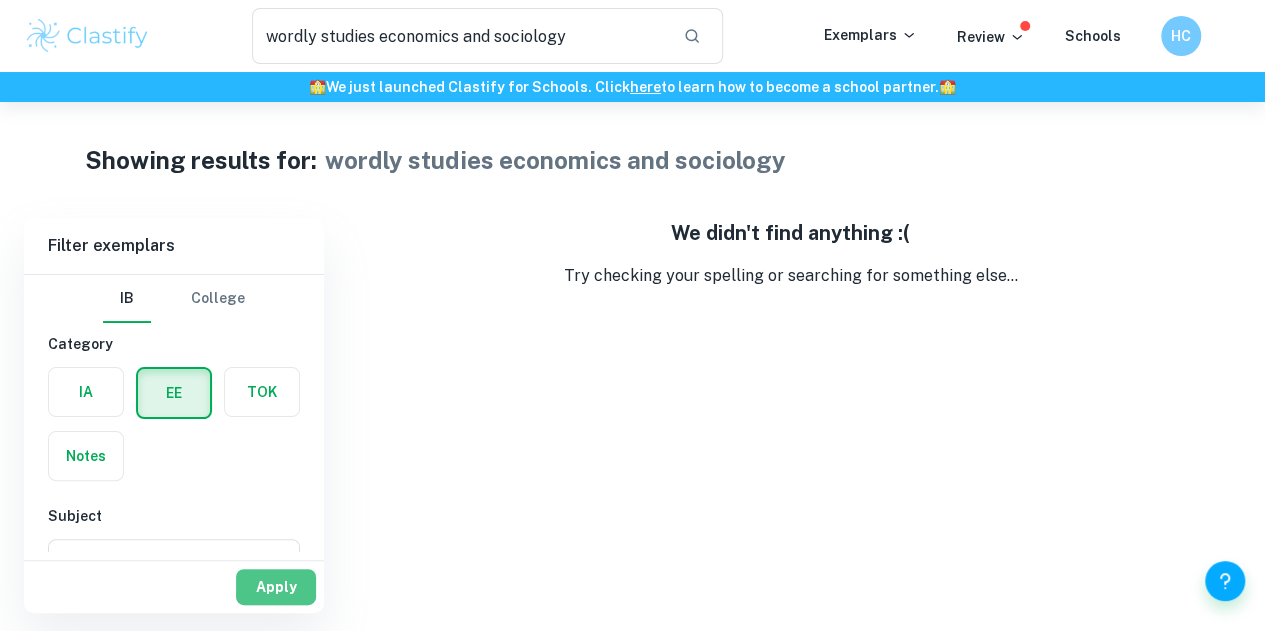 click on "Apply" at bounding box center (276, 587) 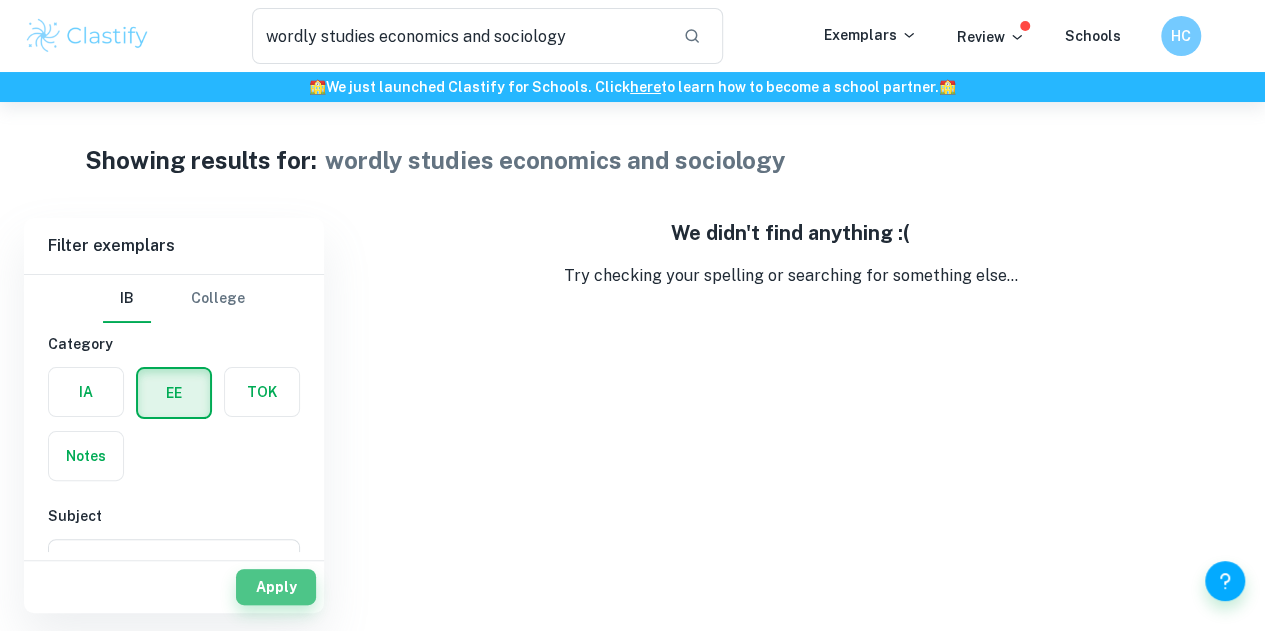 click on "Apply" at bounding box center [276, 587] 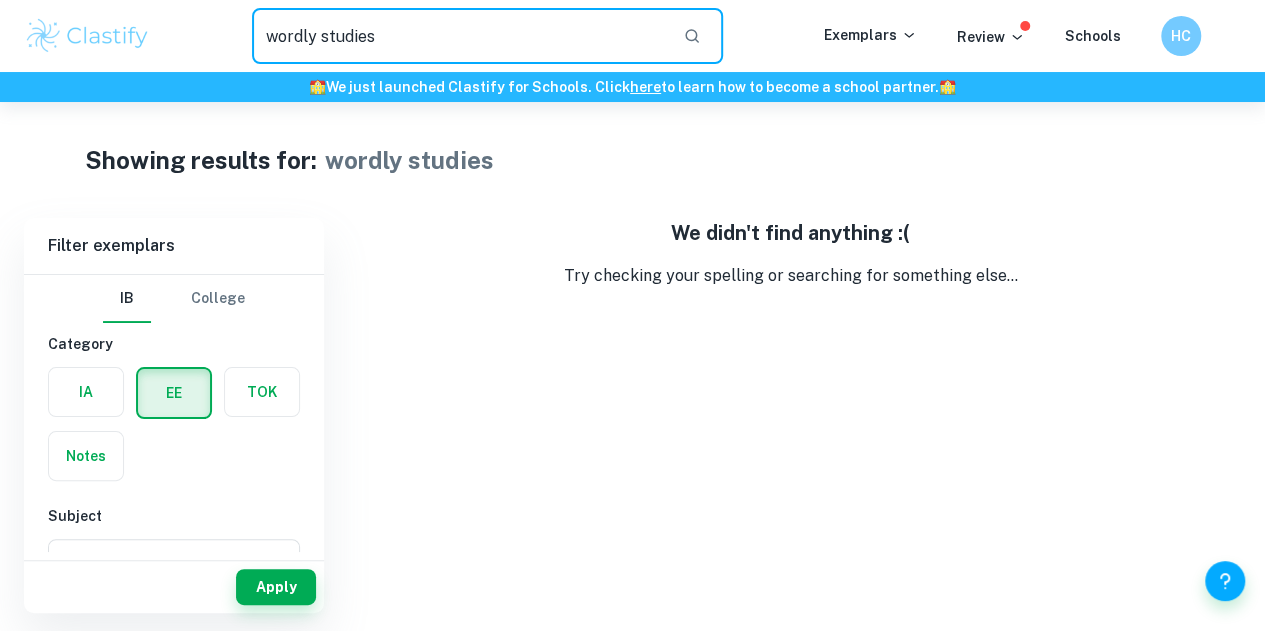 click on "wordly studies" at bounding box center (459, 36) 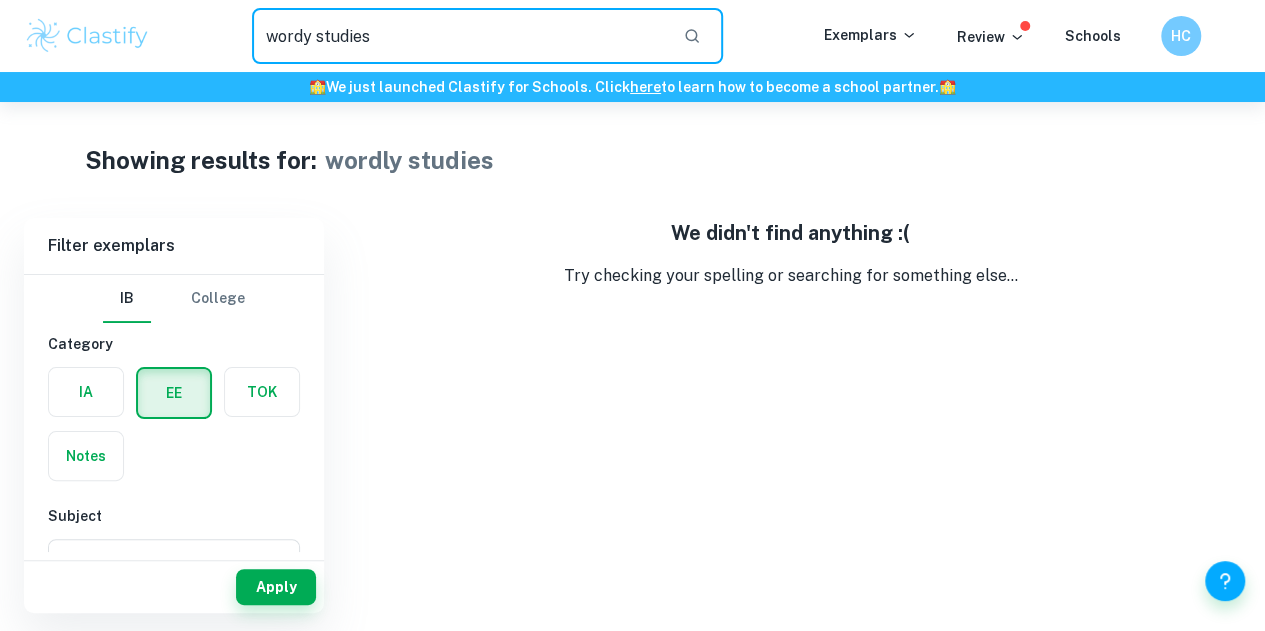 click on "wordy studies" at bounding box center (459, 36) 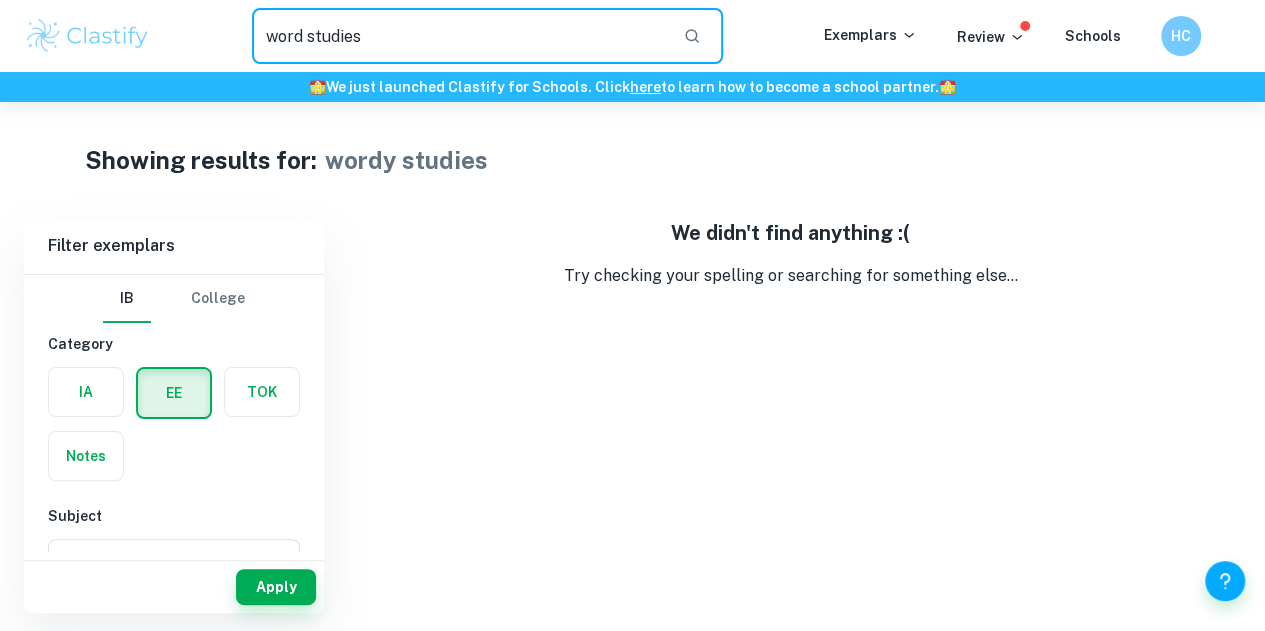 click on "word studies" at bounding box center (459, 36) 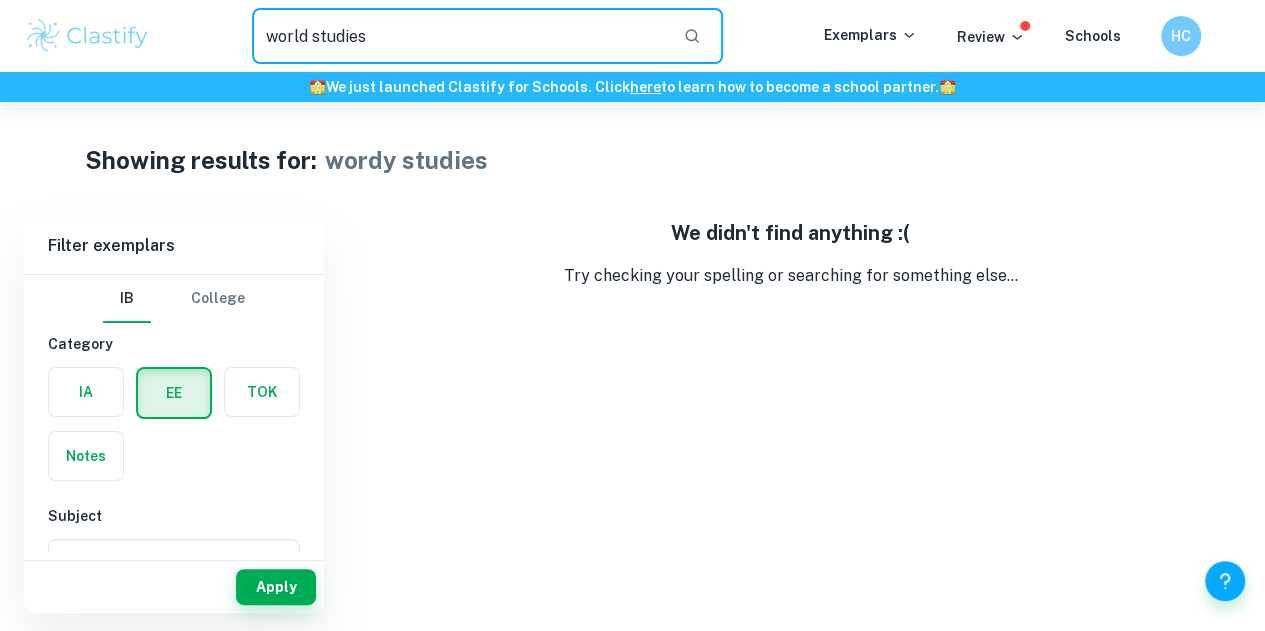type on "world studies" 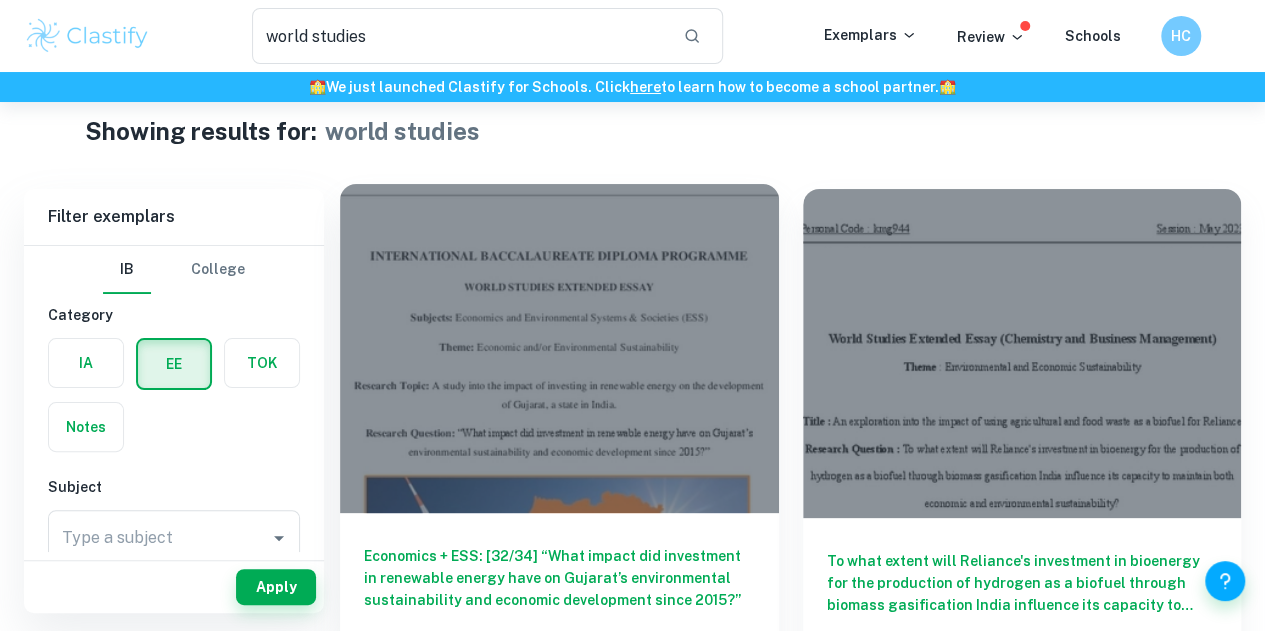 scroll, scrollTop: 30, scrollLeft: 0, axis: vertical 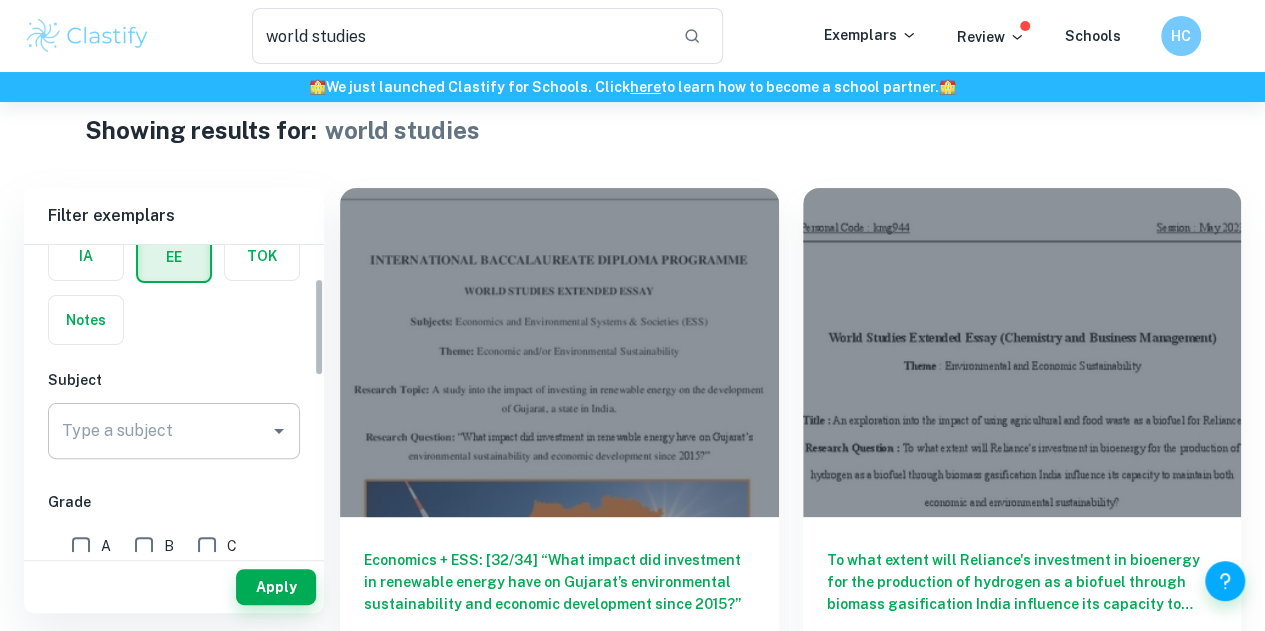 click on "Type a subject" at bounding box center [159, 431] 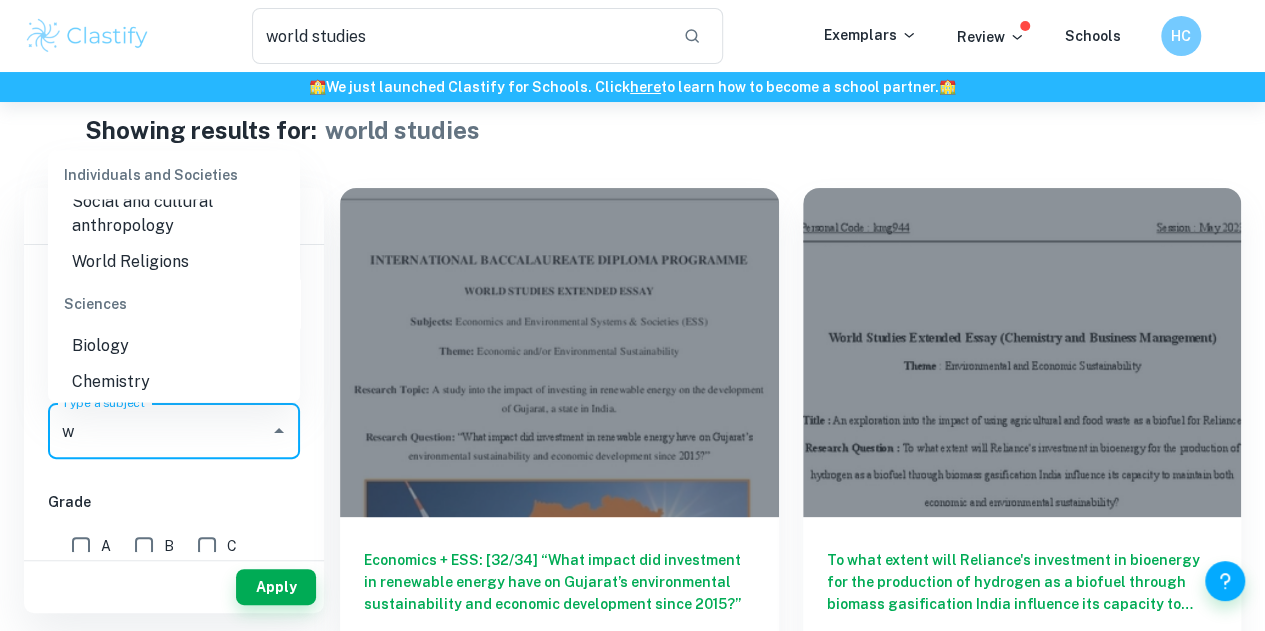 scroll, scrollTop: 0, scrollLeft: 0, axis: both 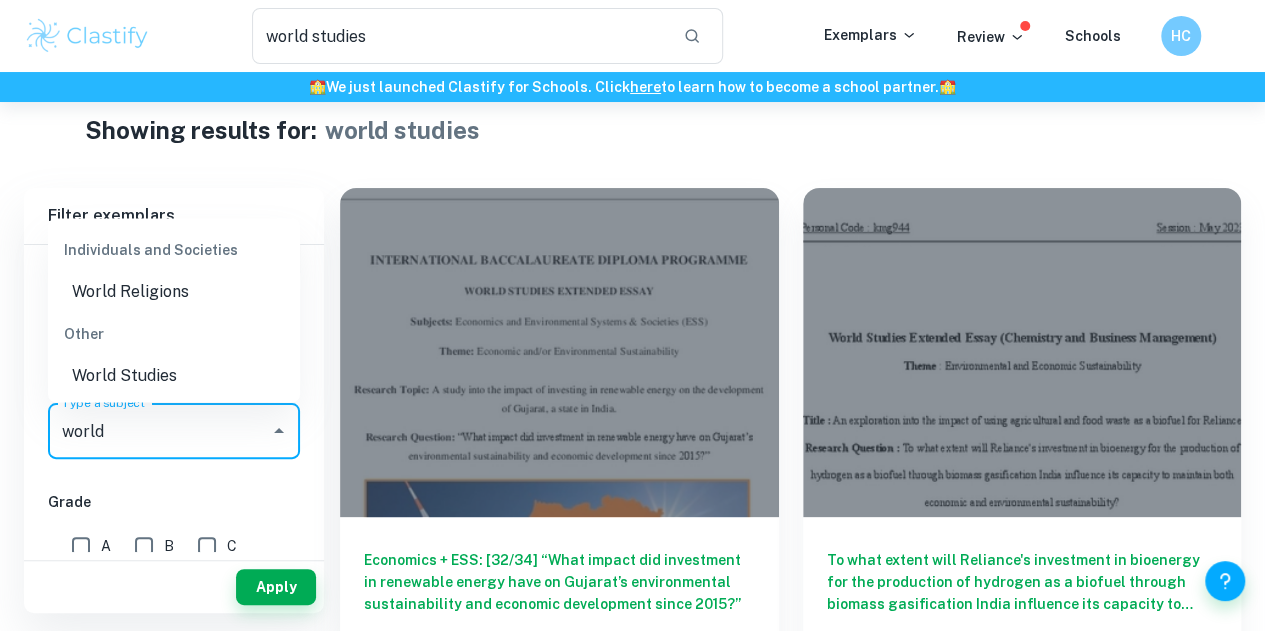 click on "World Studies" at bounding box center [174, 376] 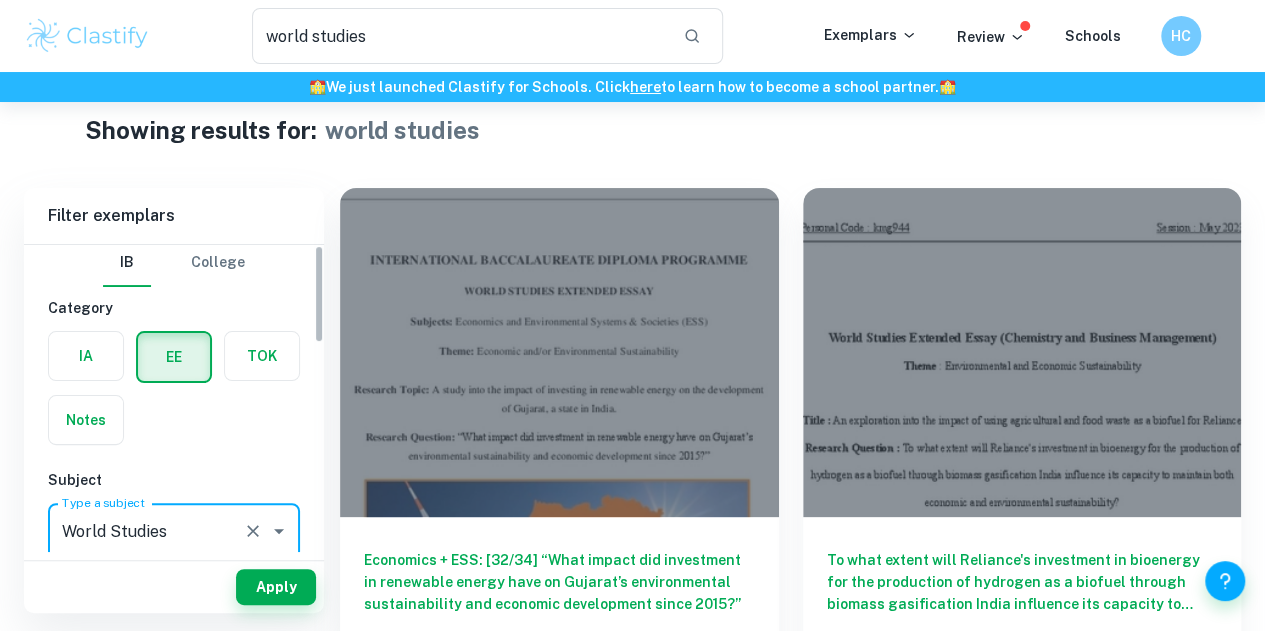 scroll, scrollTop: 0, scrollLeft: 0, axis: both 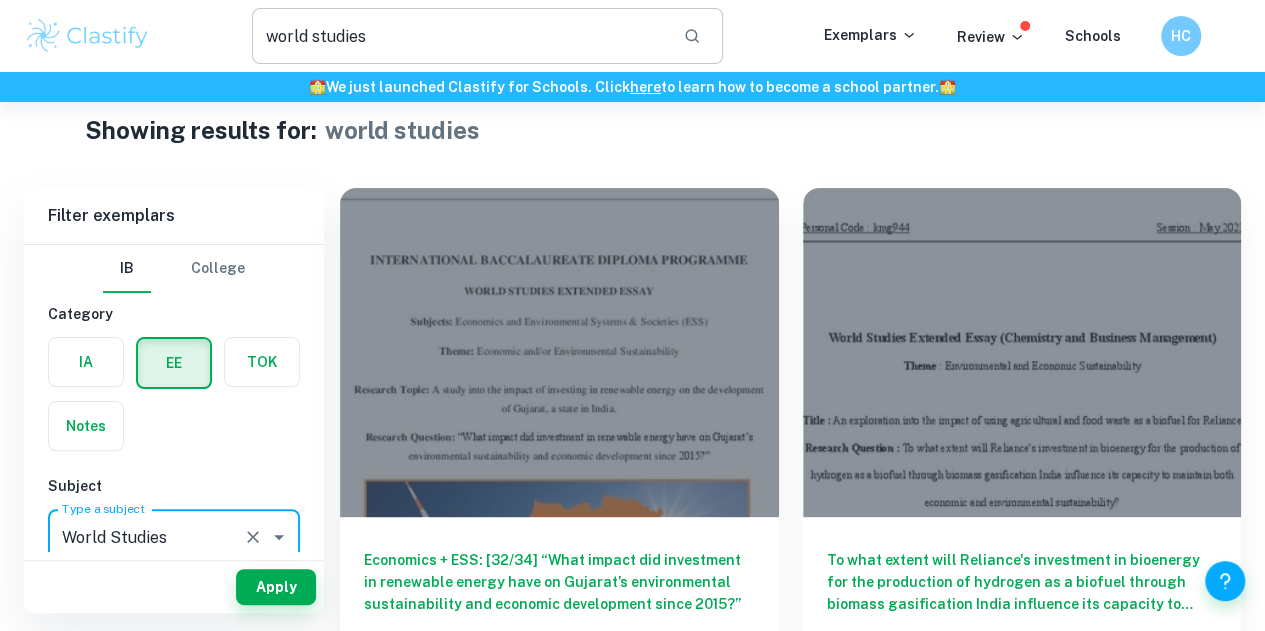 type on "World Studies" 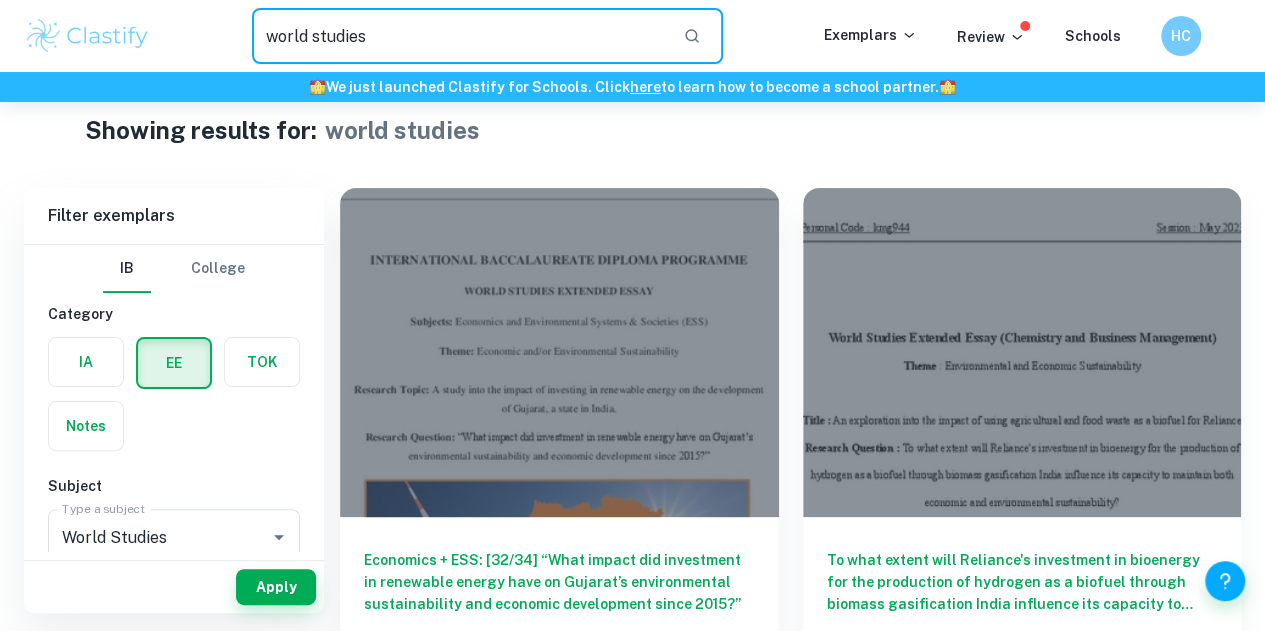 click on "world studies" at bounding box center [459, 36] 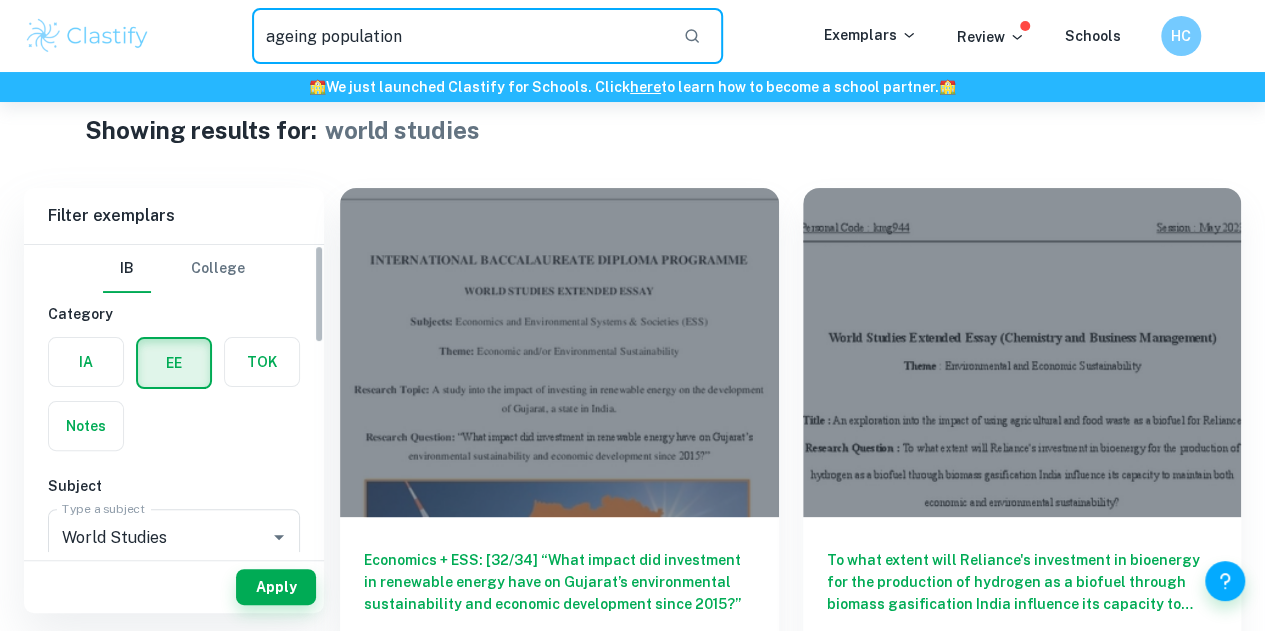 type on "ageing population" 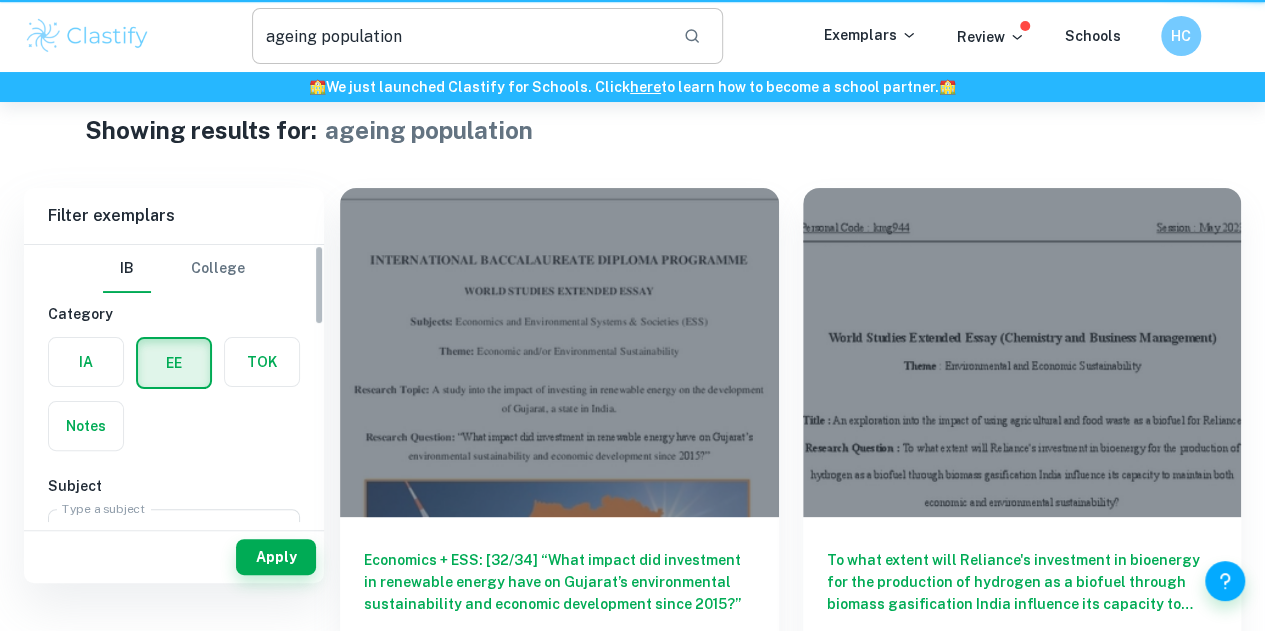 scroll, scrollTop: 0, scrollLeft: 0, axis: both 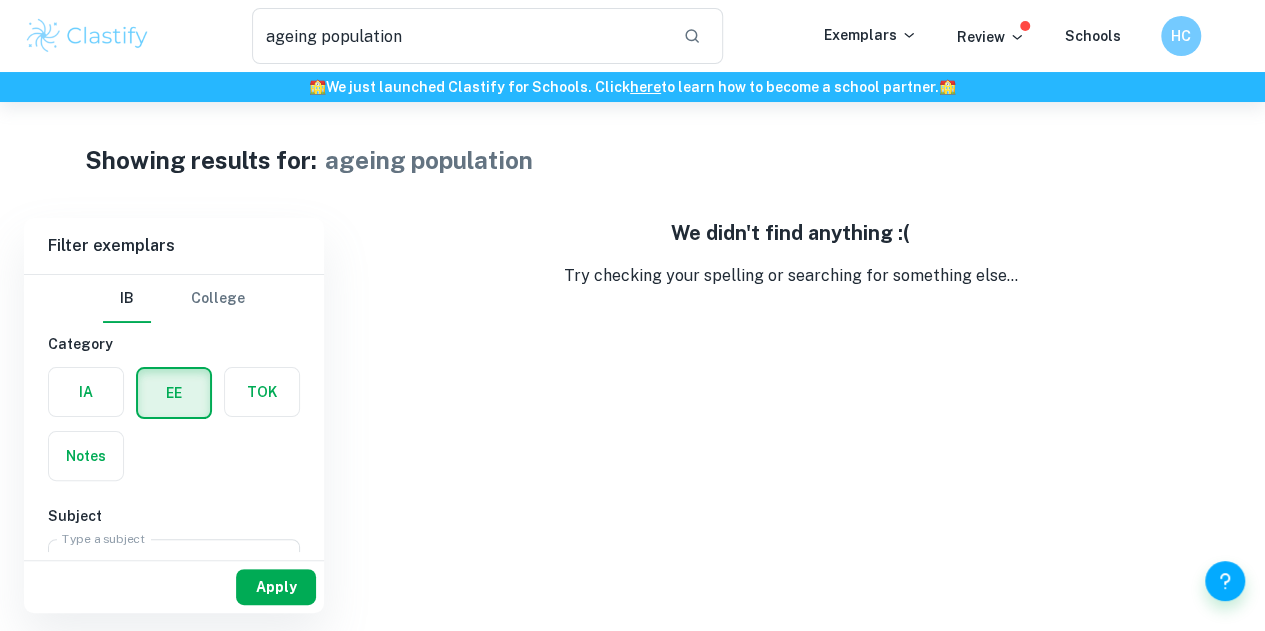 click on "Apply" at bounding box center (276, 587) 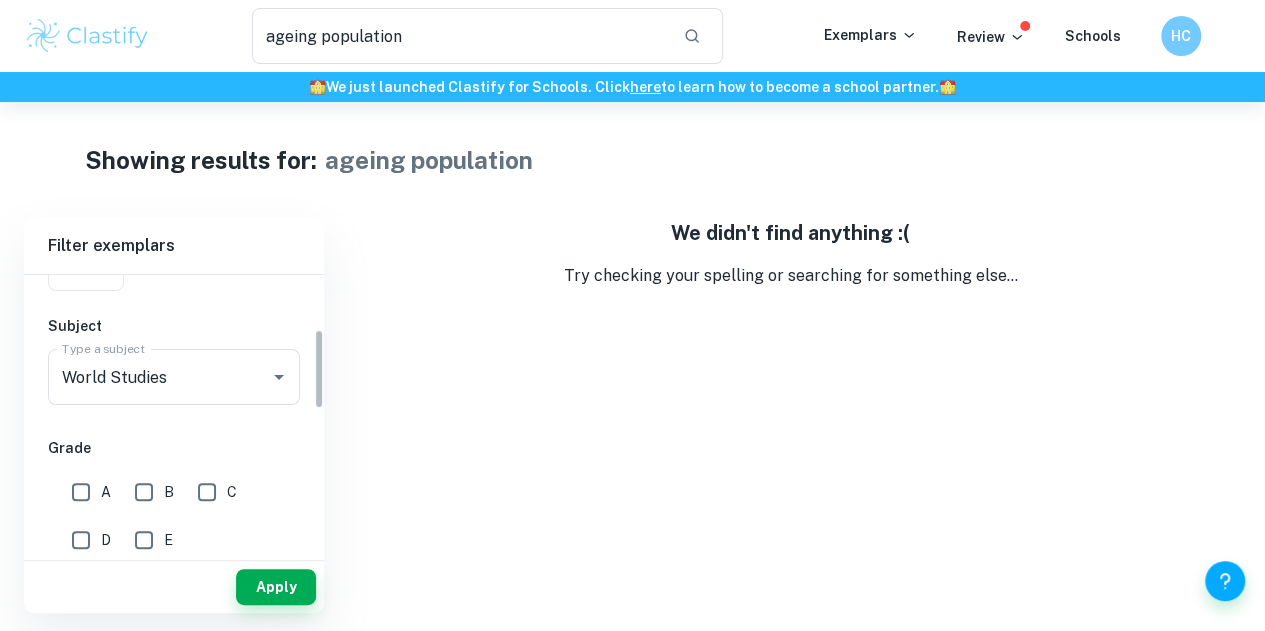 scroll, scrollTop: 0, scrollLeft: 0, axis: both 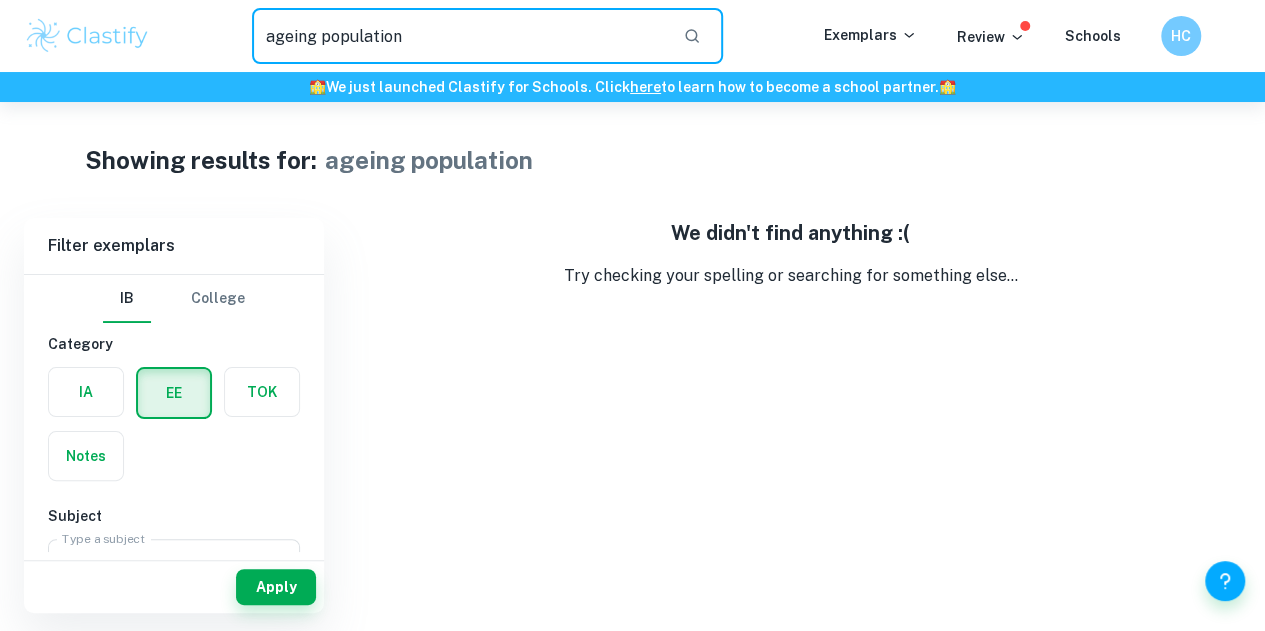 drag, startPoint x: 432, startPoint y: 38, endPoint x: 241, endPoint y: 36, distance: 191.01047 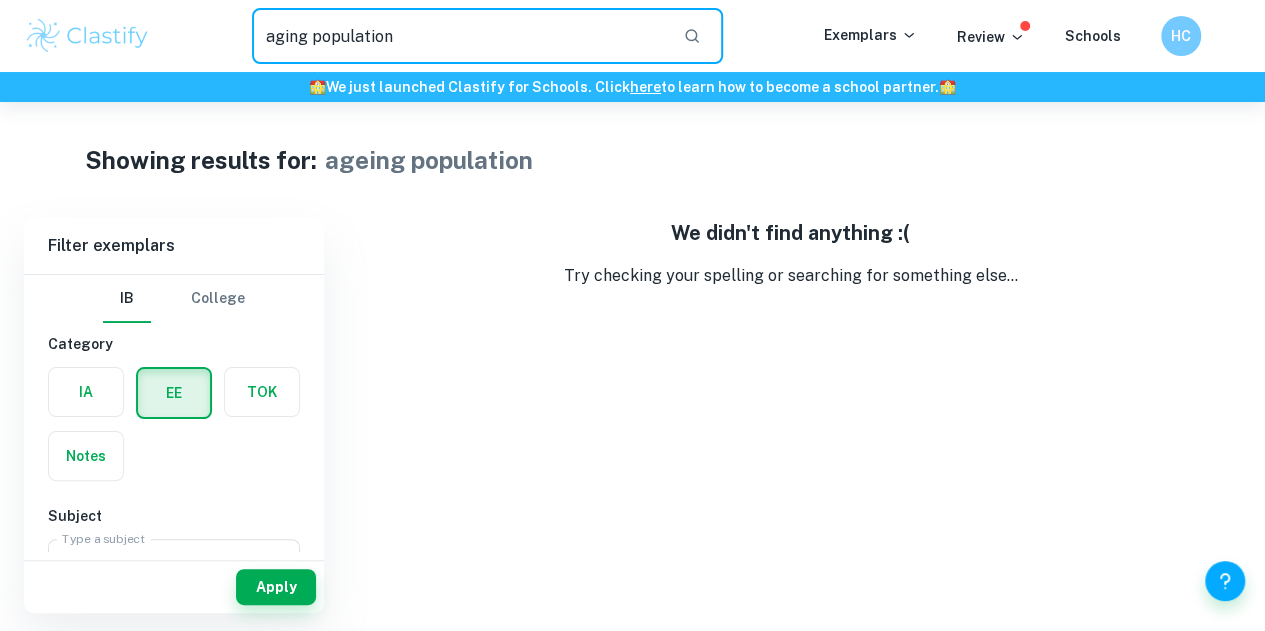 type on "aging population" 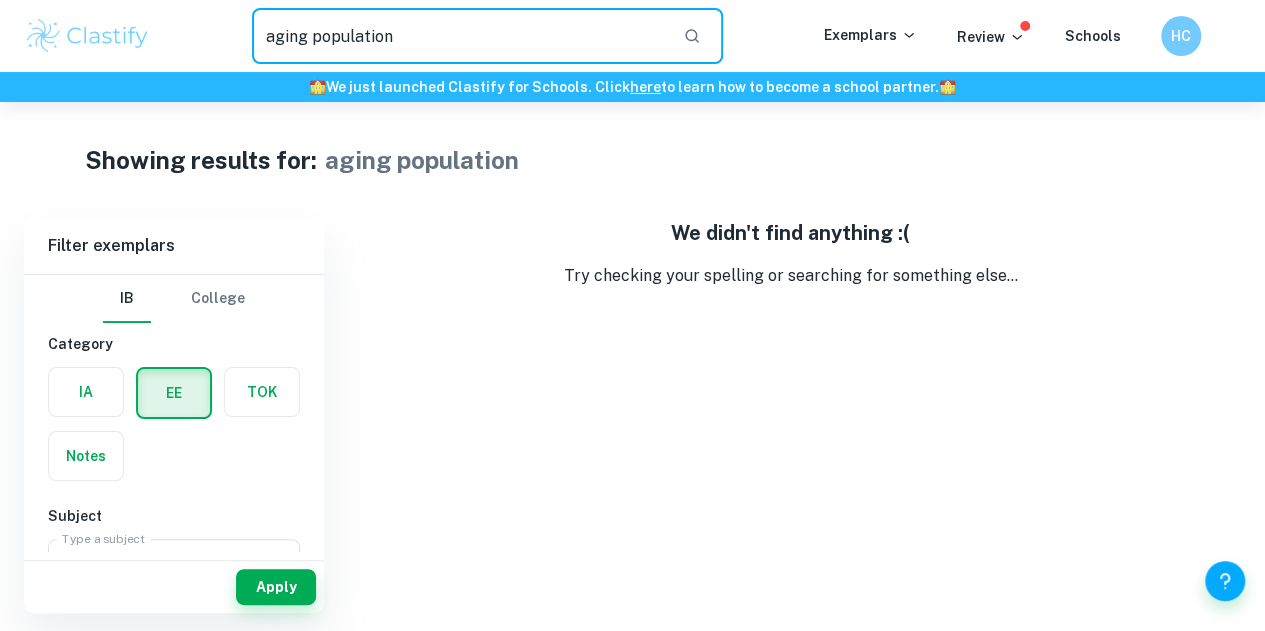 drag, startPoint x: 426, startPoint y: 31, endPoint x: 233, endPoint y: 40, distance: 193.20973 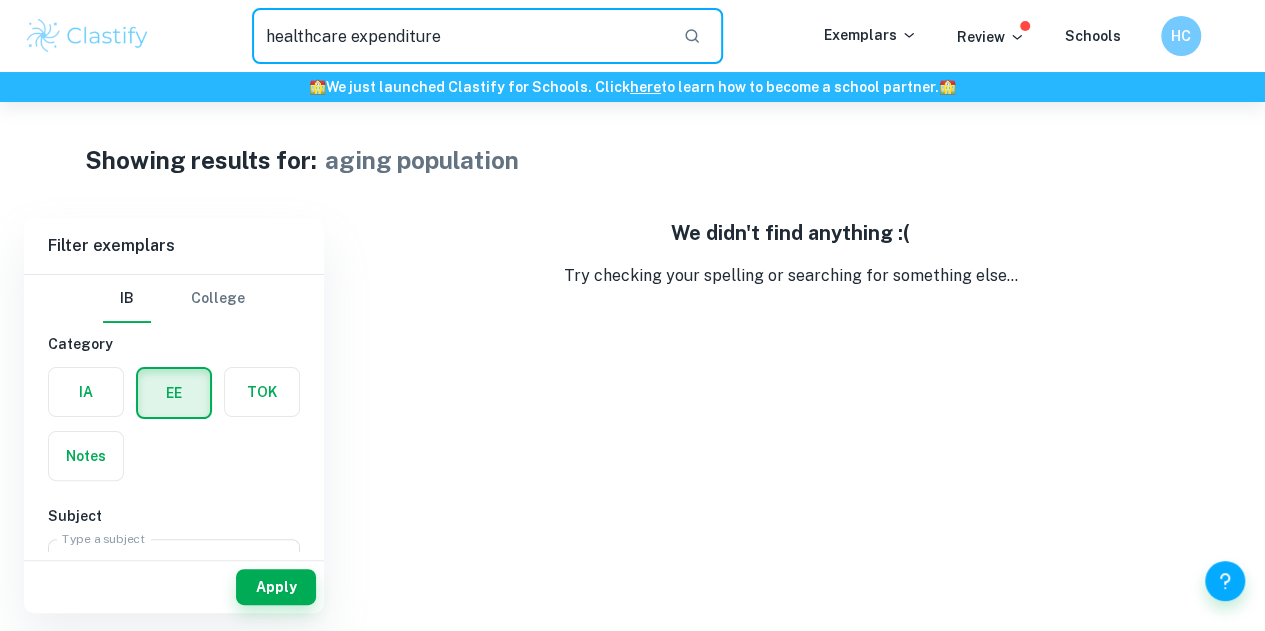 type on "healthcare expenditure" 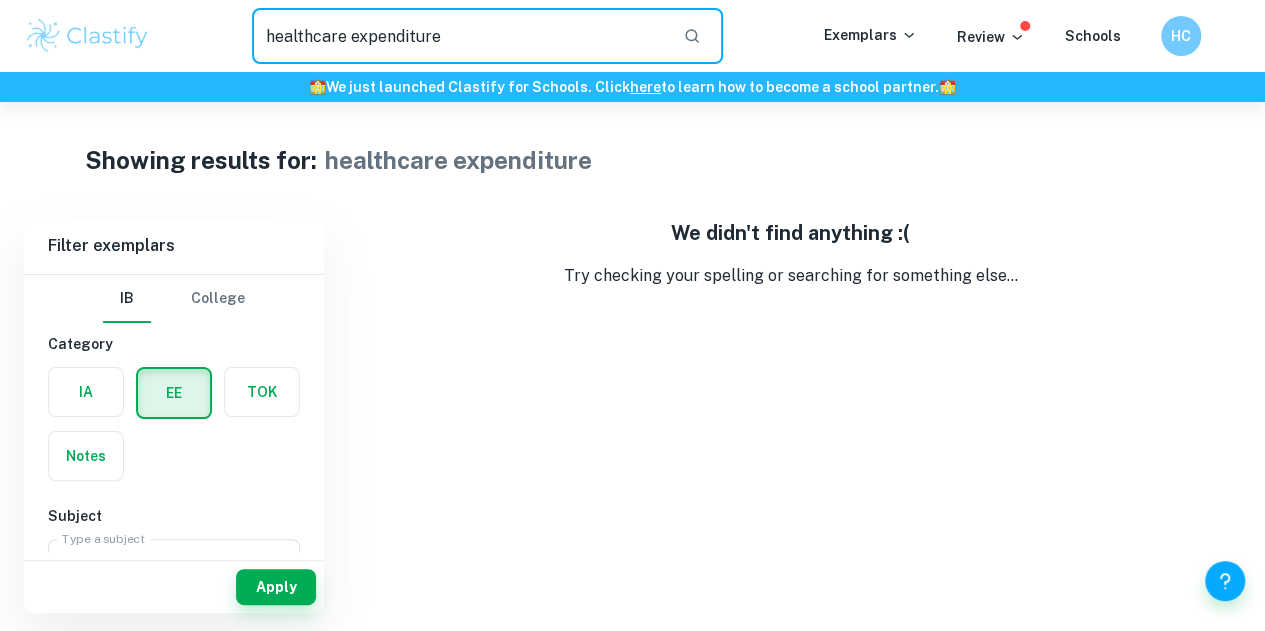 drag, startPoint x: 466, startPoint y: 30, endPoint x: 220, endPoint y: 41, distance: 246.24582 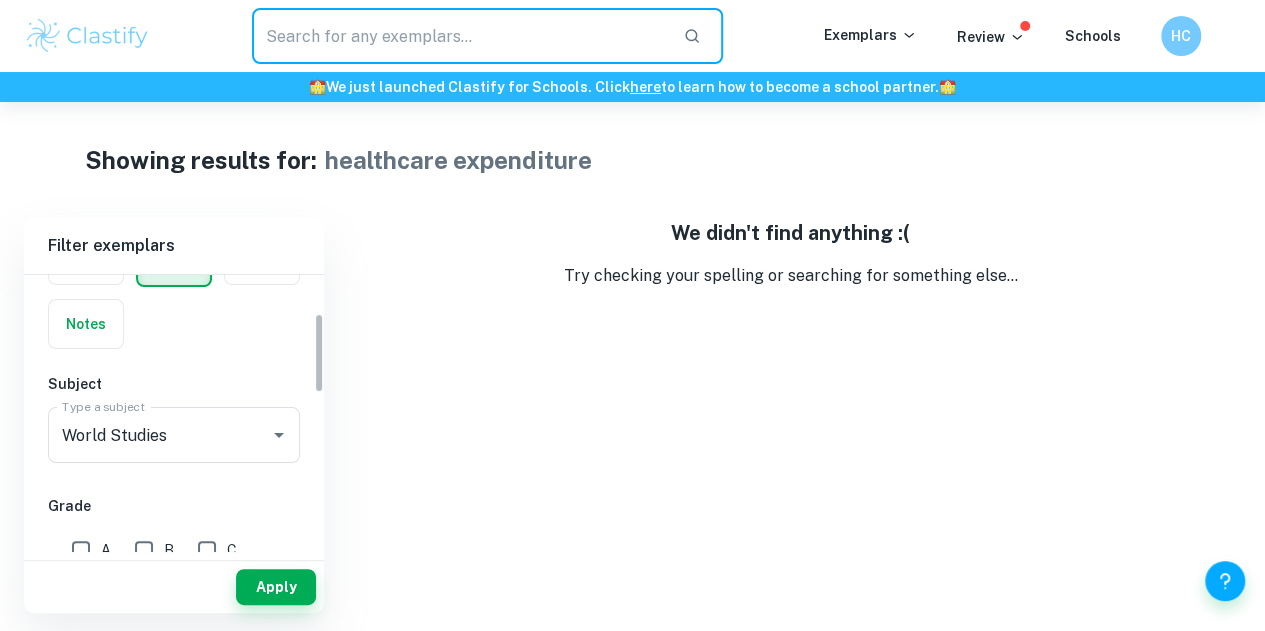 scroll, scrollTop: 133, scrollLeft: 0, axis: vertical 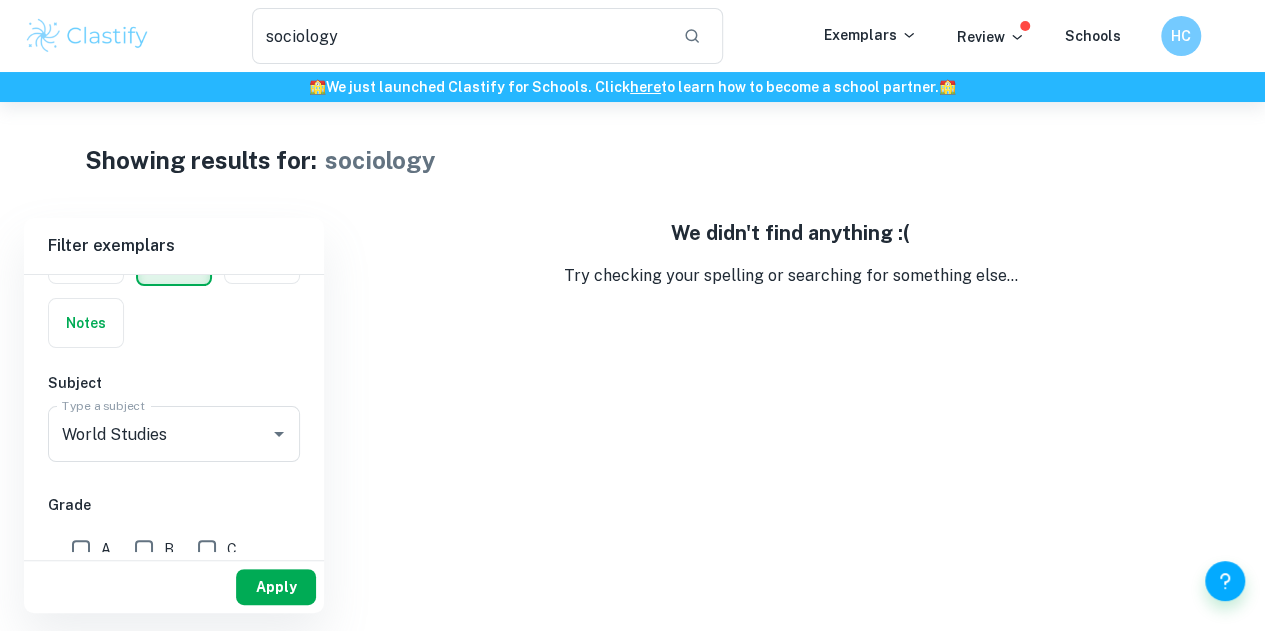 click on "Apply" at bounding box center [276, 587] 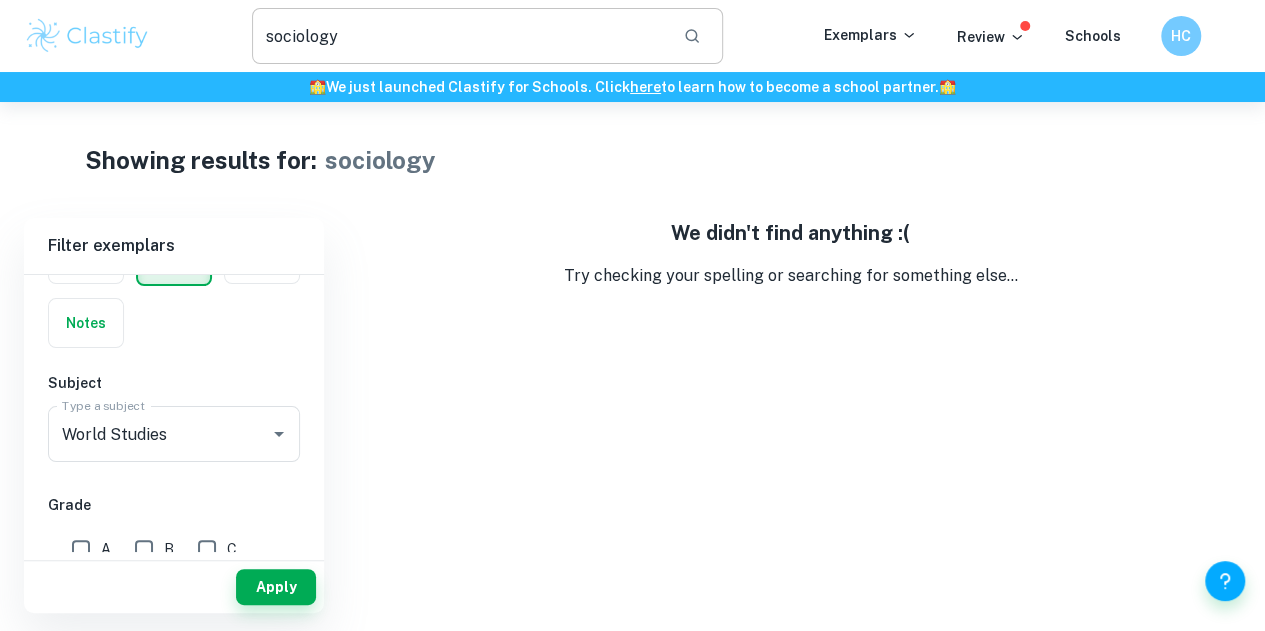 click on "sociology" at bounding box center [459, 36] 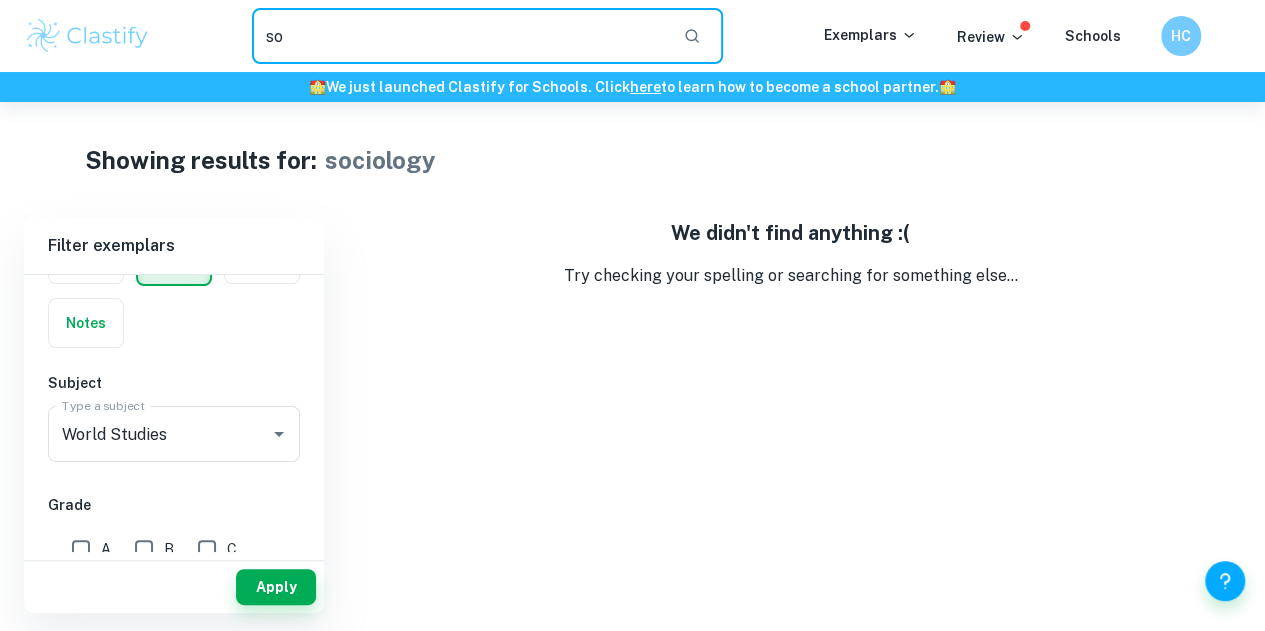 type on "s" 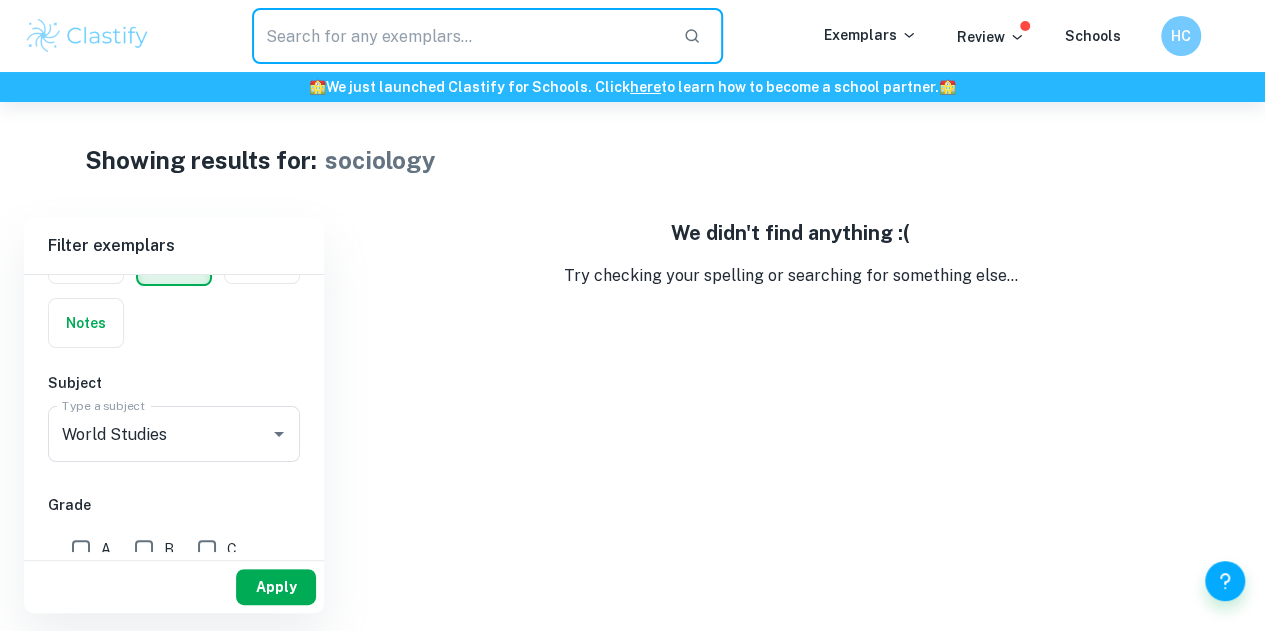 click on "Apply" at bounding box center [276, 587] 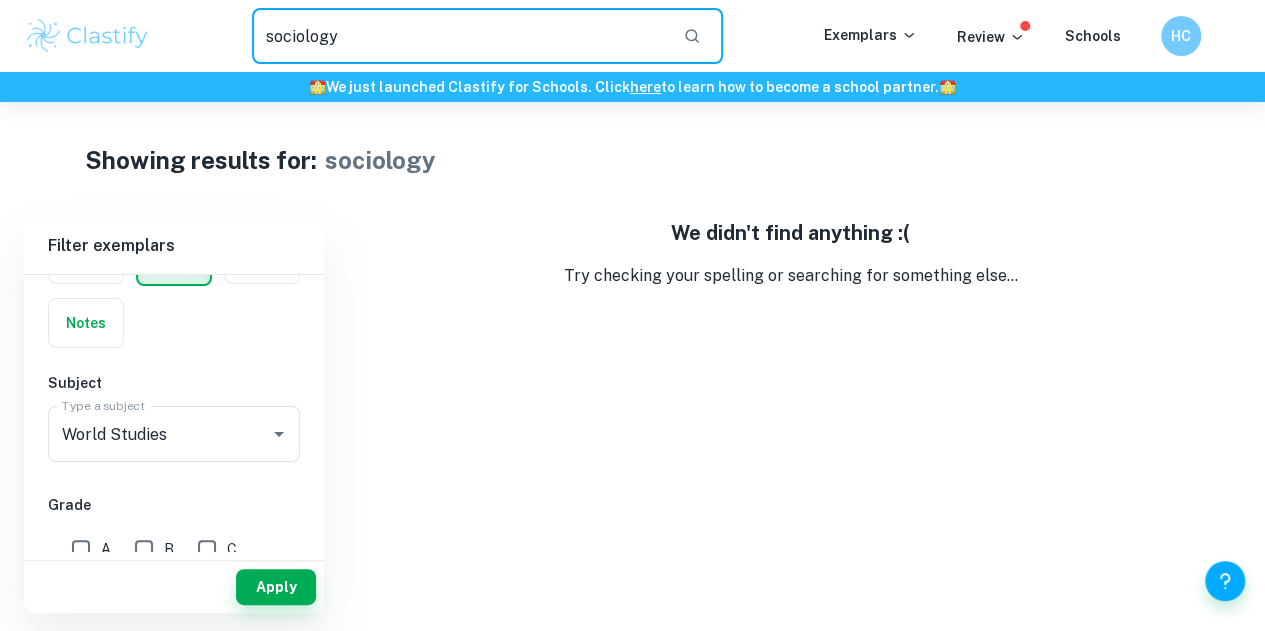 drag, startPoint x: 404, startPoint y: 23, endPoint x: 238, endPoint y: 21, distance: 166.01205 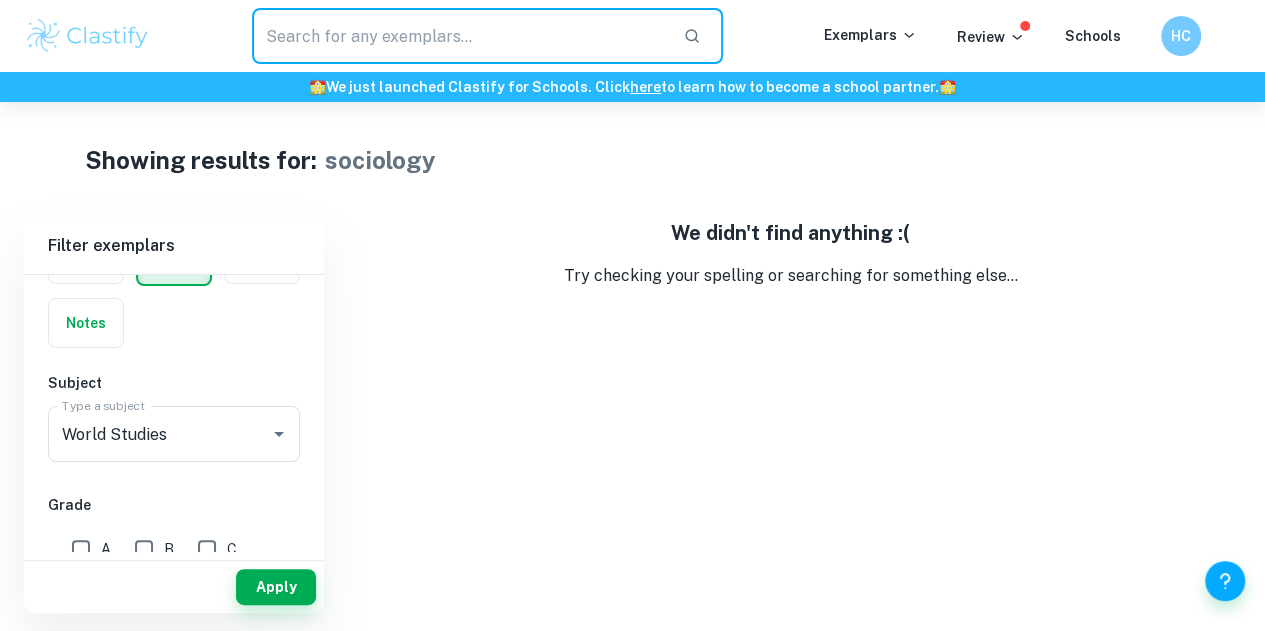 click at bounding box center (692, 36) 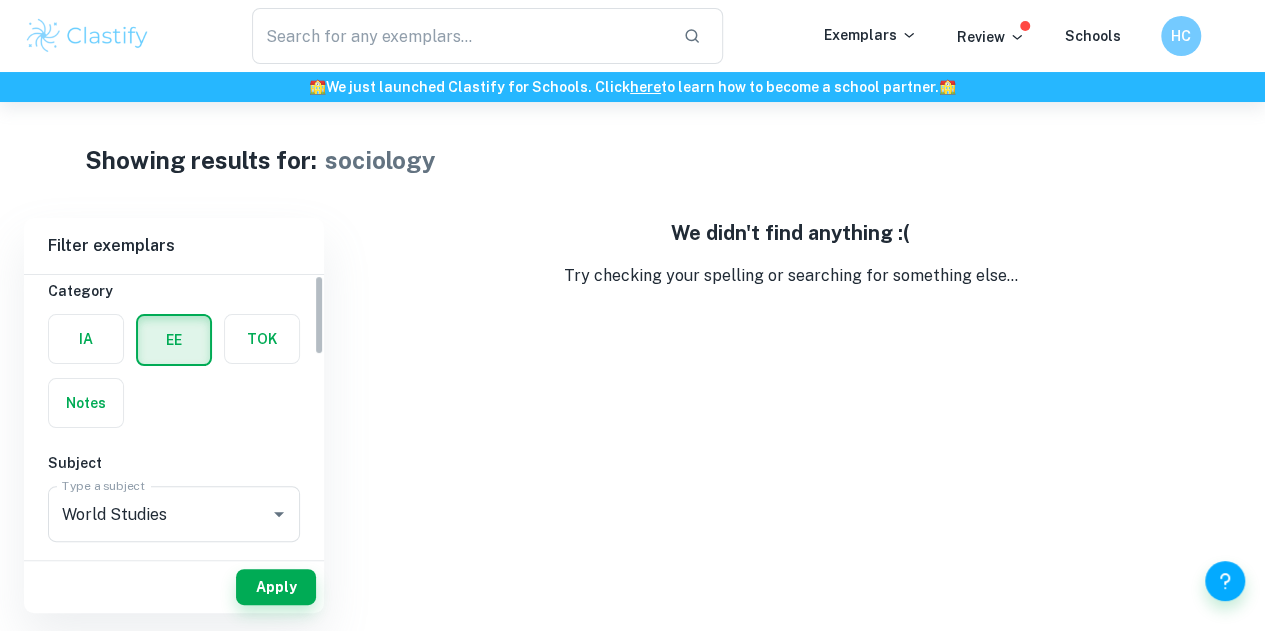 scroll, scrollTop: 0, scrollLeft: 0, axis: both 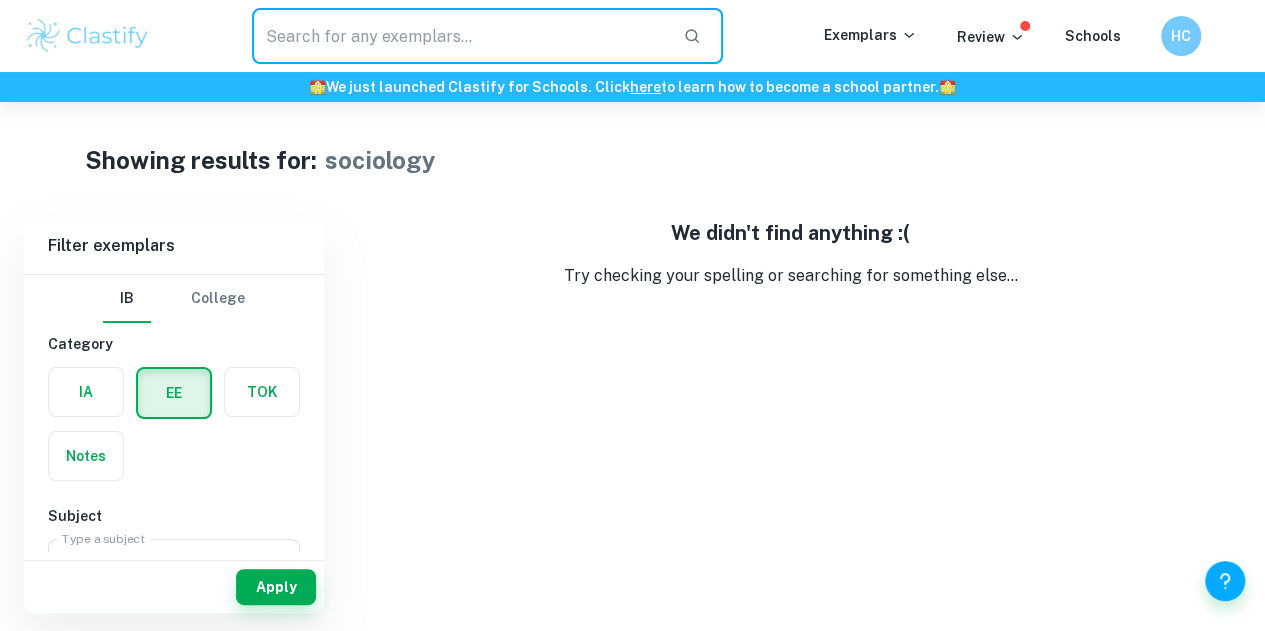 click at bounding box center (459, 36) 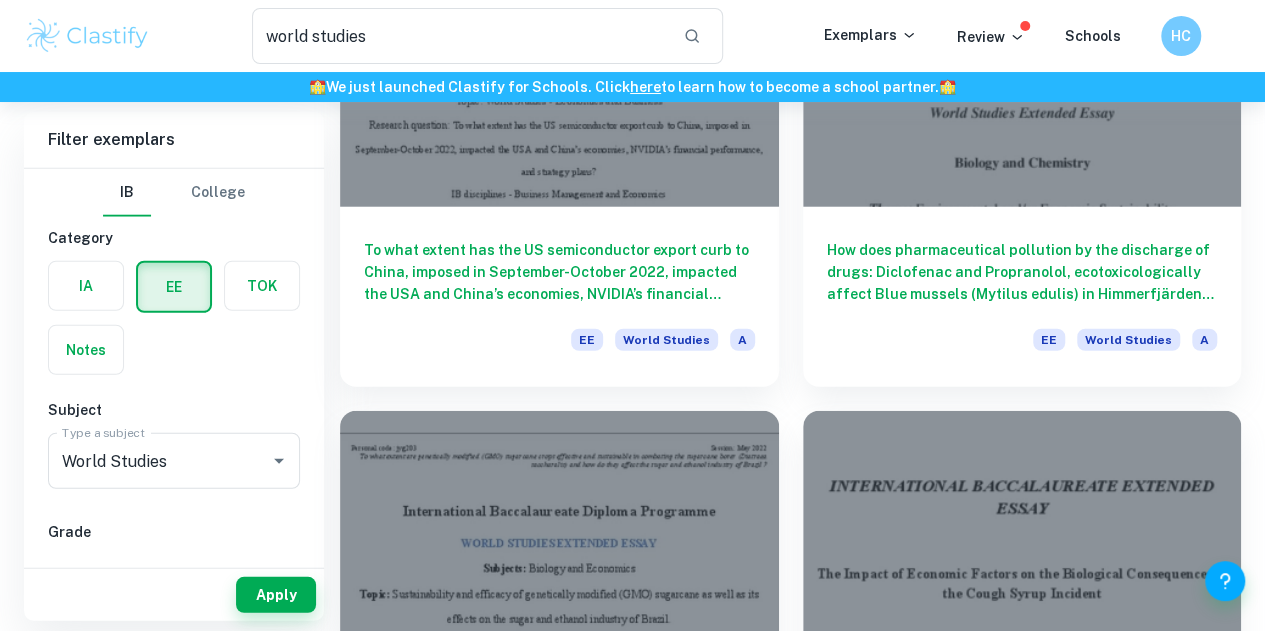 scroll, scrollTop: 2562, scrollLeft: 0, axis: vertical 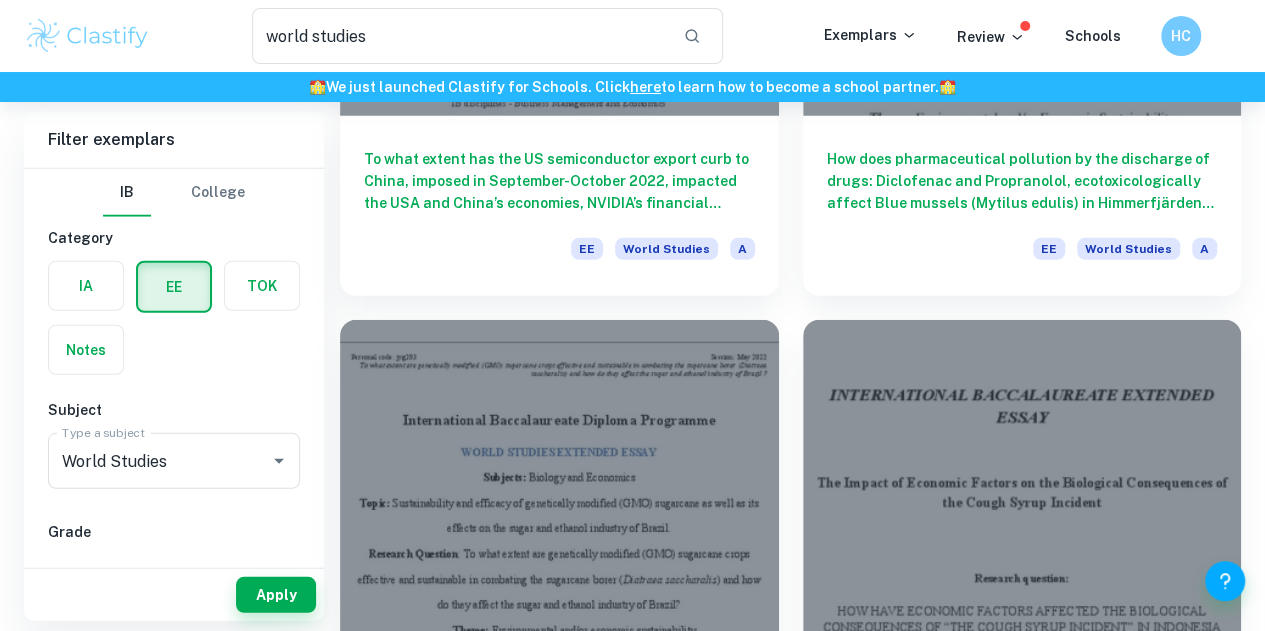 click on "2" at bounding box center (772, 3534) 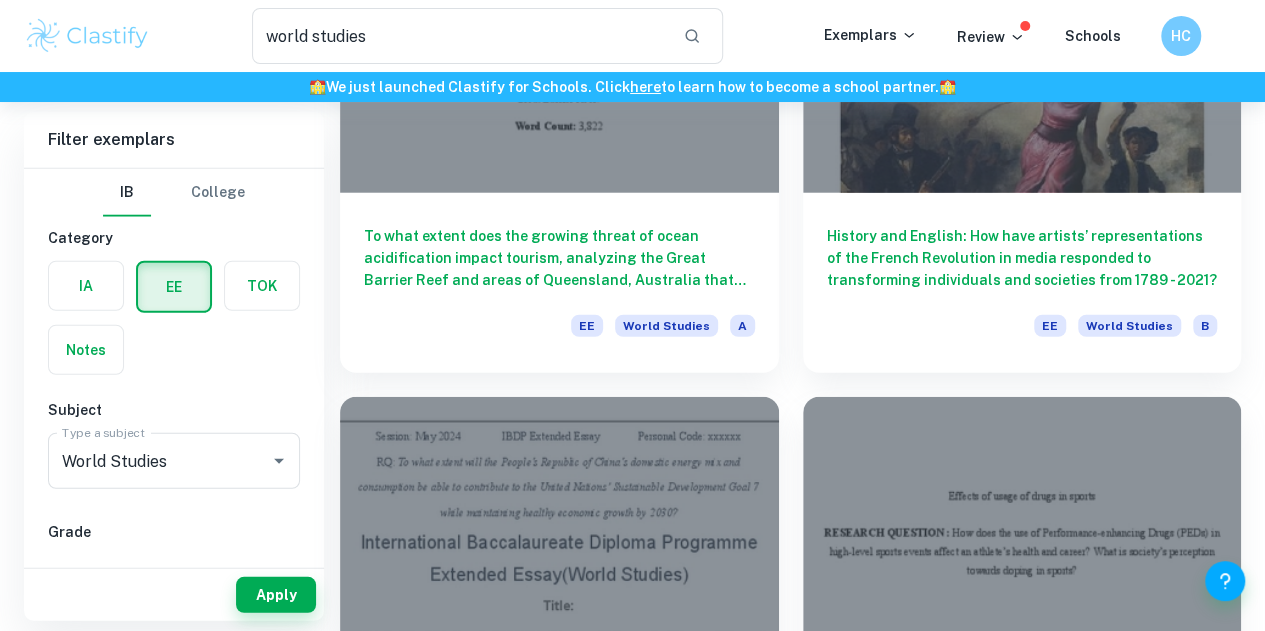scroll, scrollTop: 2562, scrollLeft: 0, axis: vertical 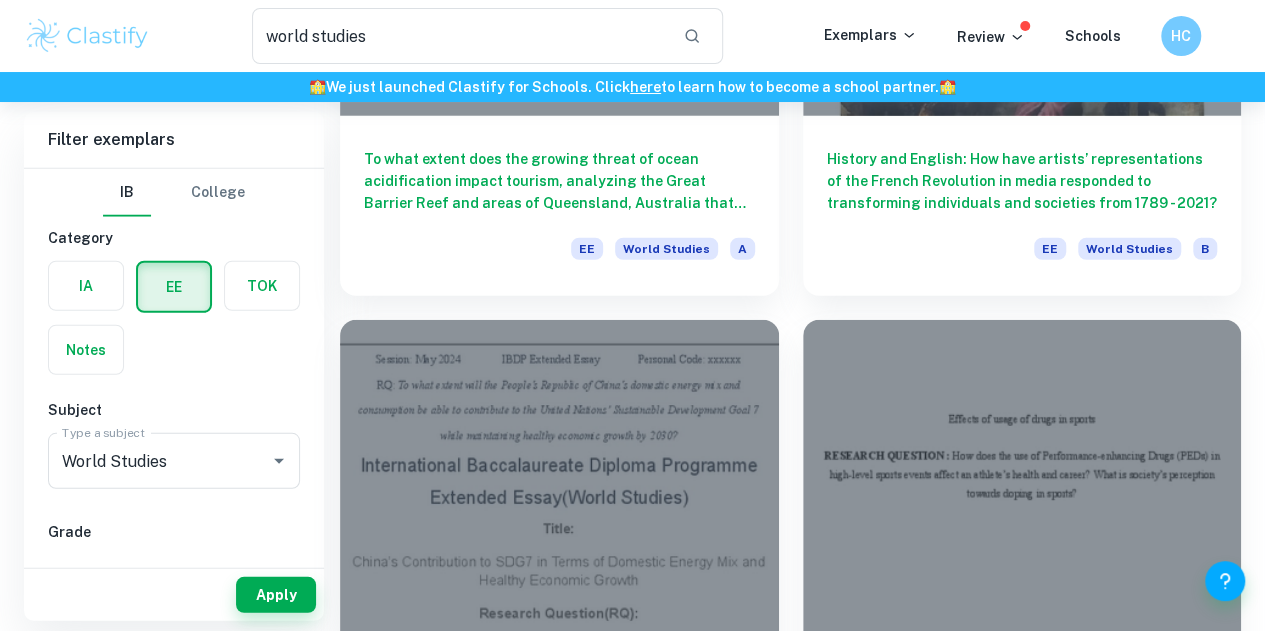 click on "1" at bounding box center (734, 3534) 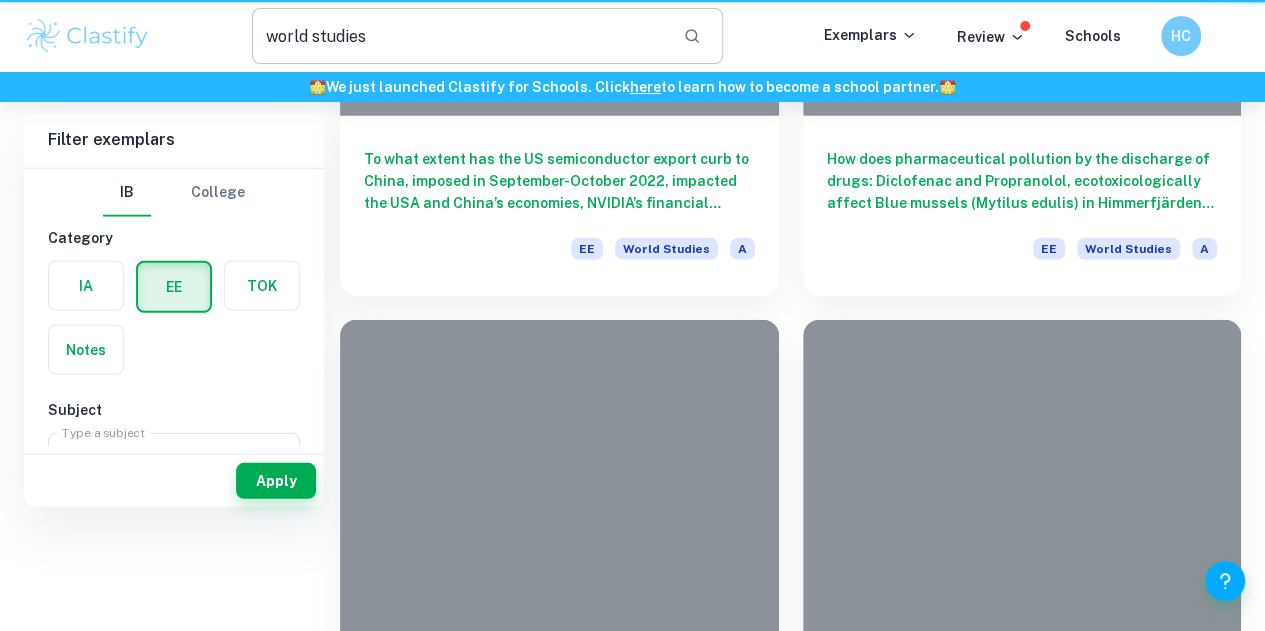 scroll, scrollTop: 0, scrollLeft: 0, axis: both 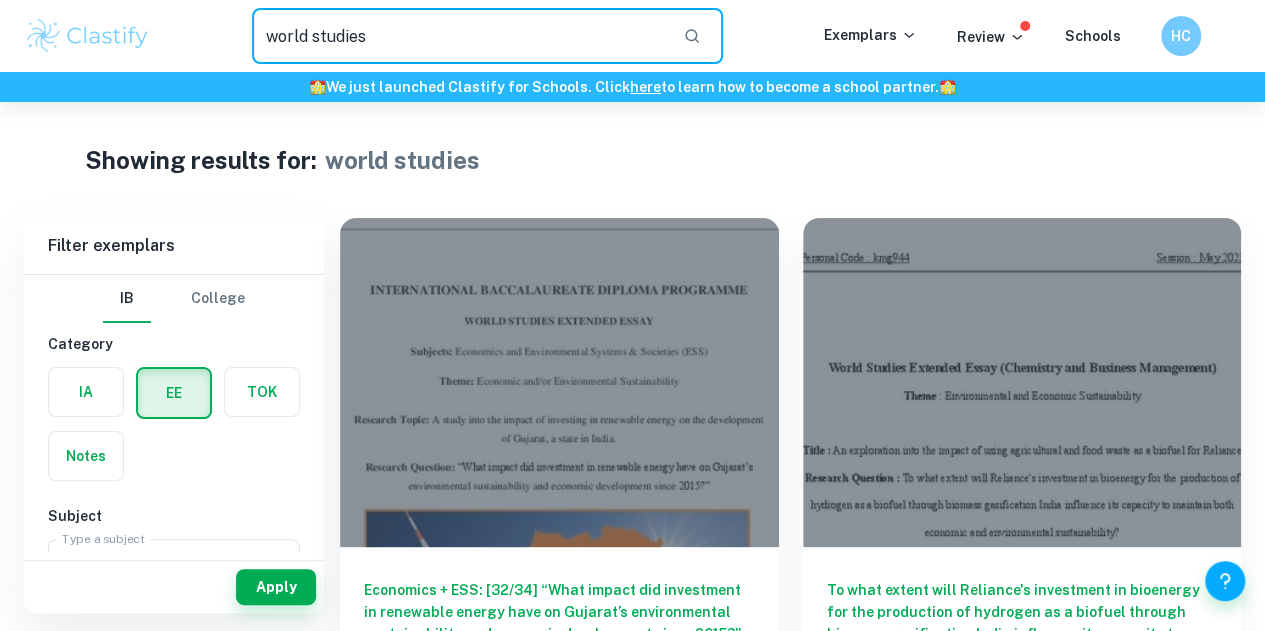 drag, startPoint x: 384, startPoint y: 51, endPoint x: 213, endPoint y: 41, distance: 171.29214 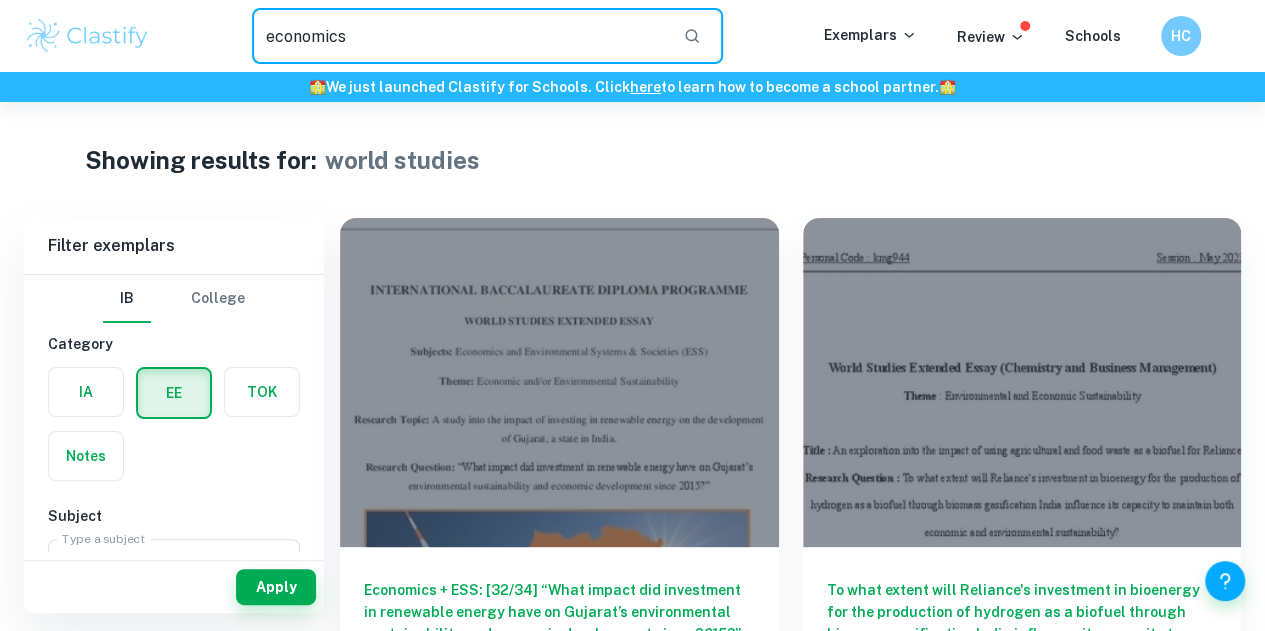 type on "economics" 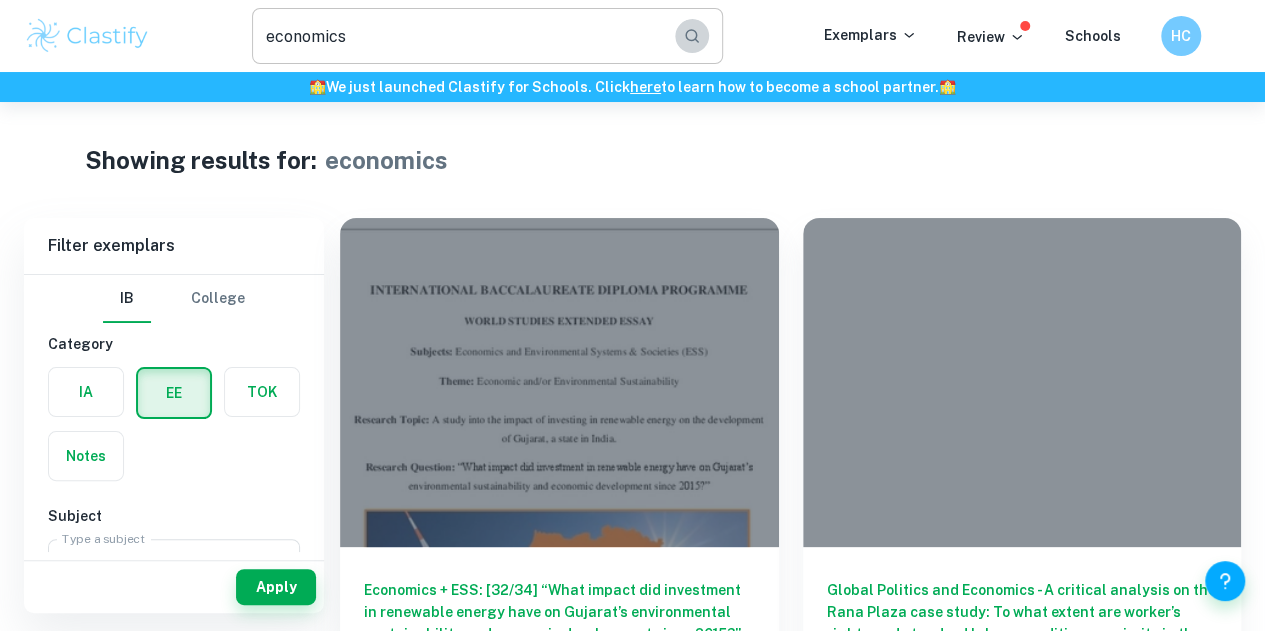 click 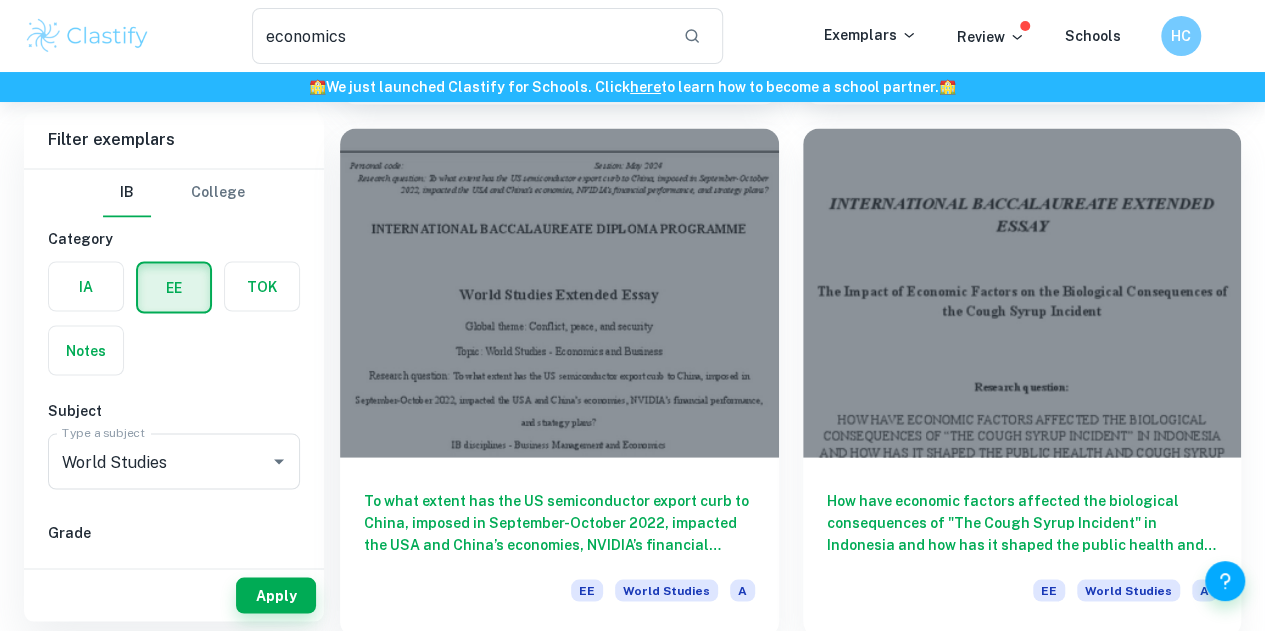 scroll, scrollTop: 1691, scrollLeft: 0, axis: vertical 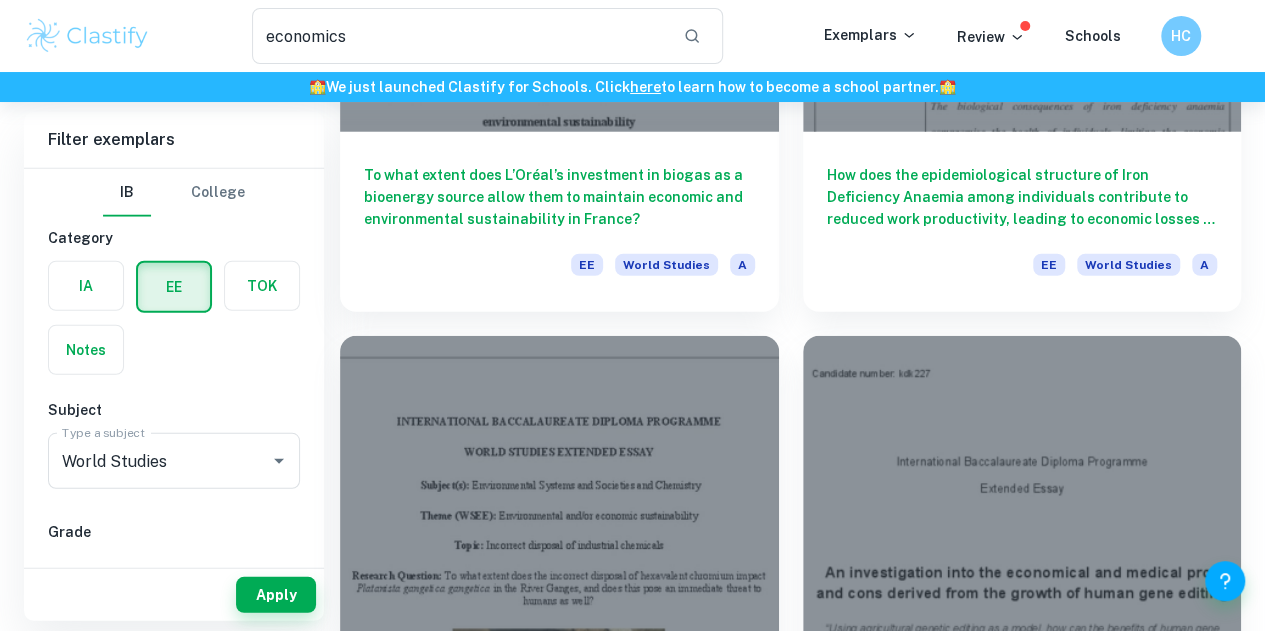 click on "2" at bounding box center (810, 3550) 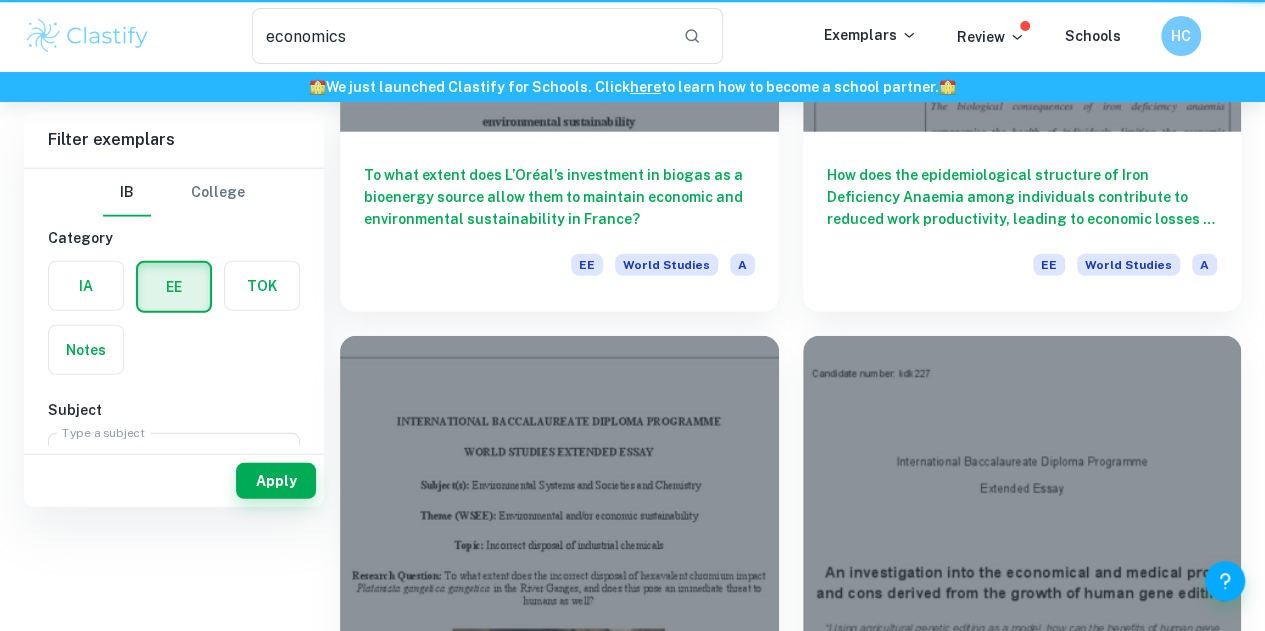 scroll, scrollTop: 0, scrollLeft: 0, axis: both 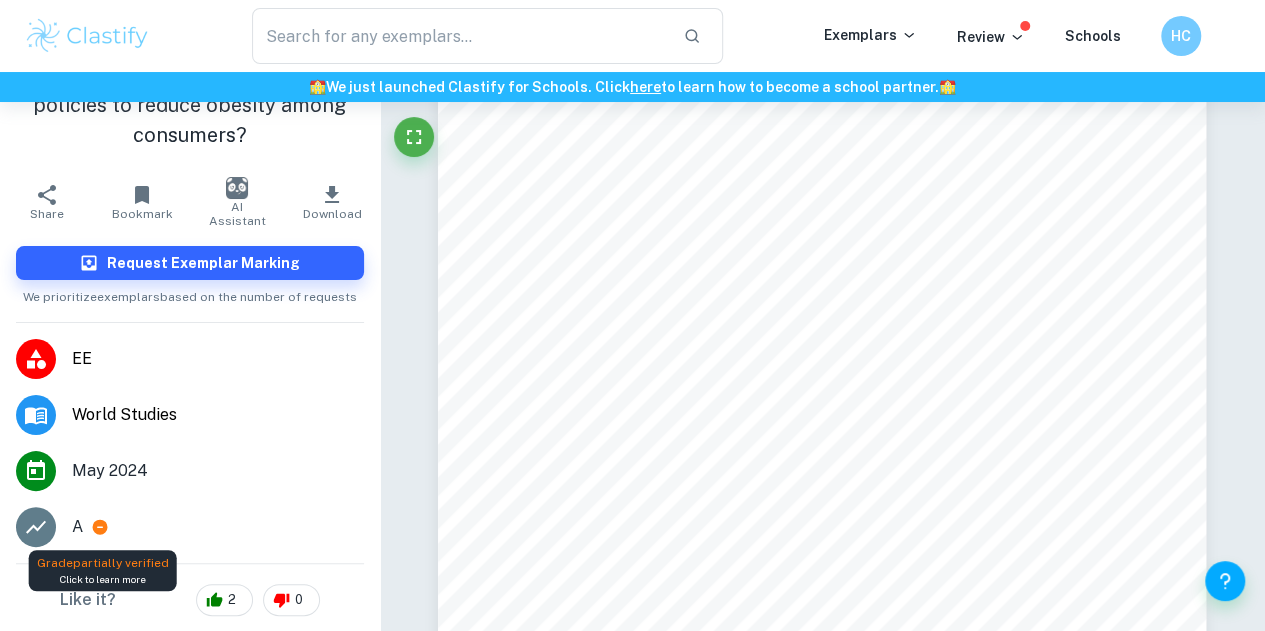 click 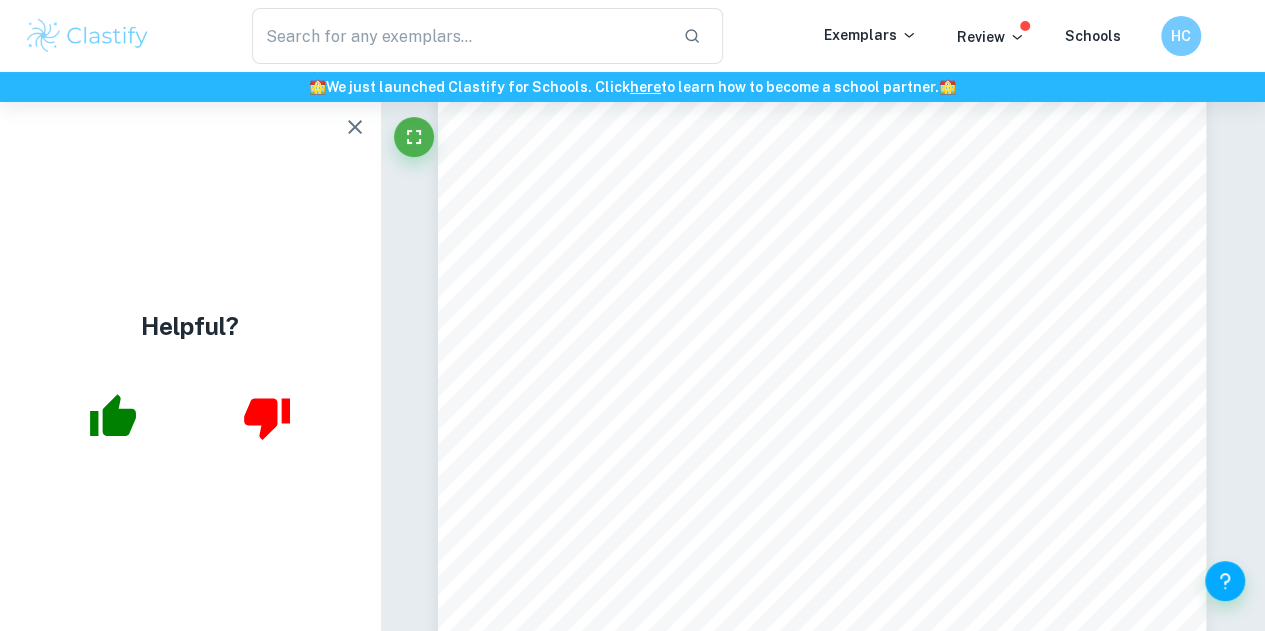 scroll, scrollTop: 0, scrollLeft: 0, axis: both 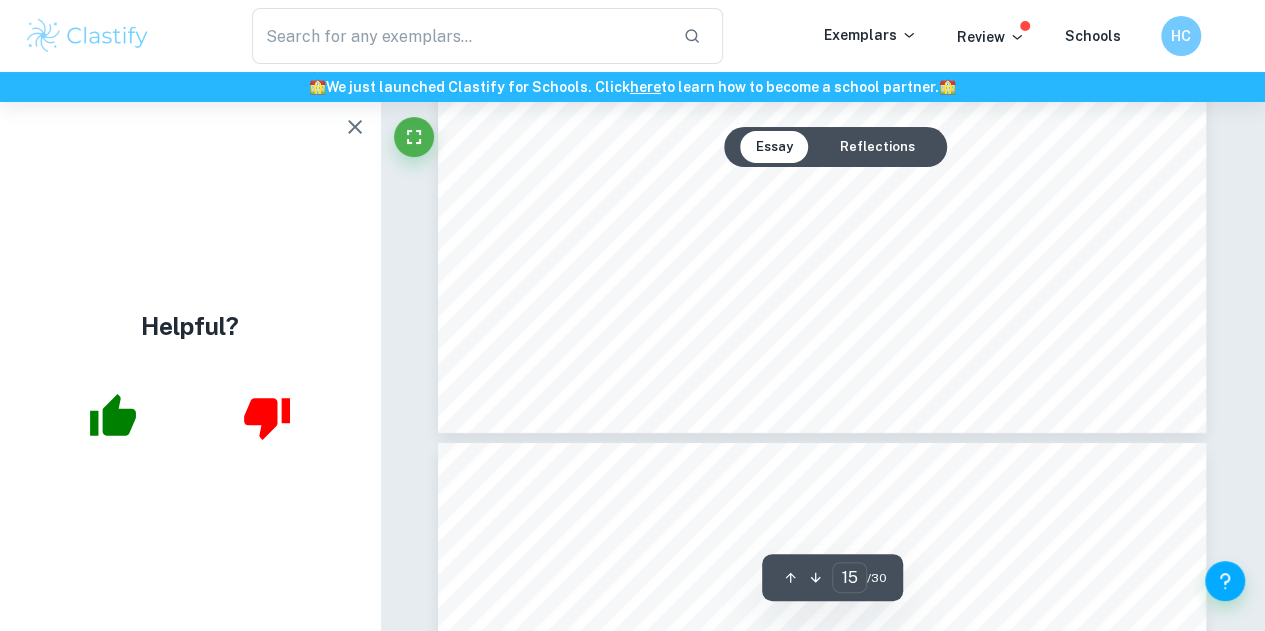 click on "Reflections" at bounding box center (877, 147) 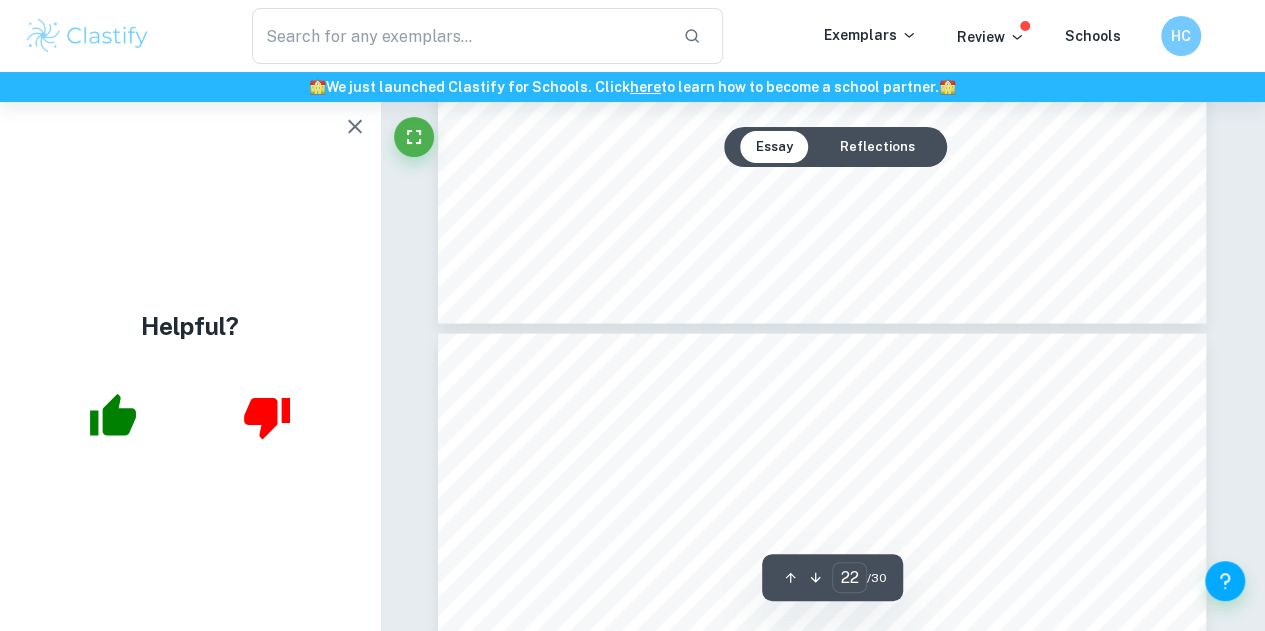 scroll, scrollTop: 20993, scrollLeft: 0, axis: vertical 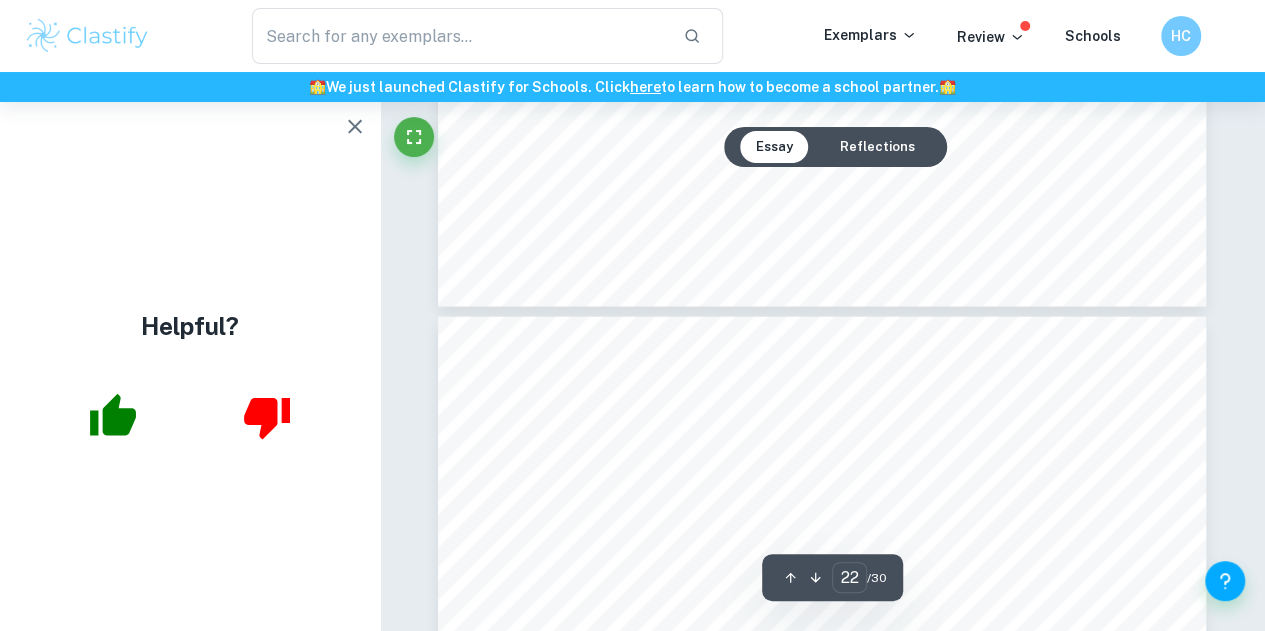 click on "Reflections" at bounding box center [877, 147] 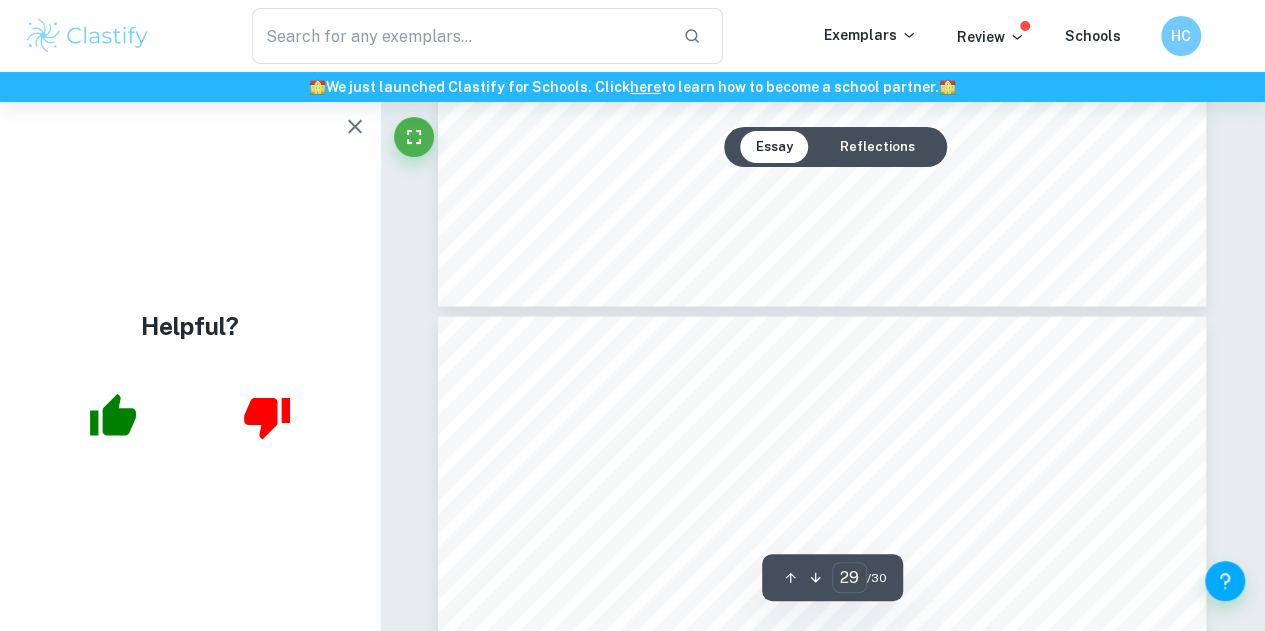 scroll, scrollTop: 28209, scrollLeft: 0, axis: vertical 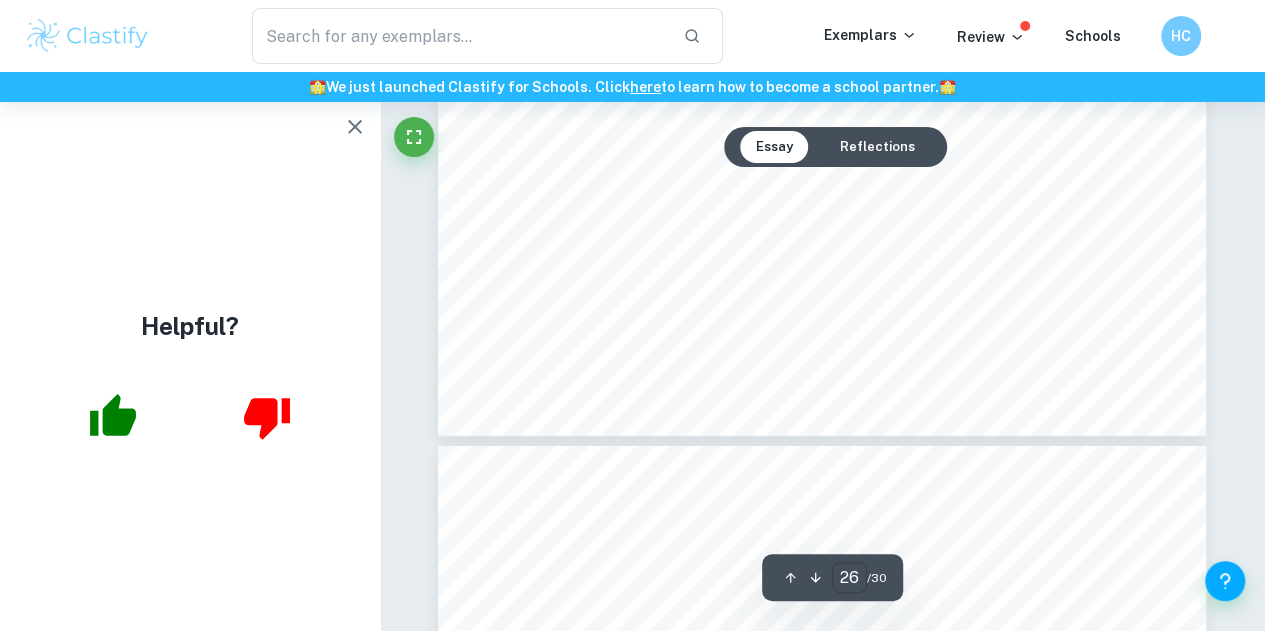 click on "26" at bounding box center (849, 577) 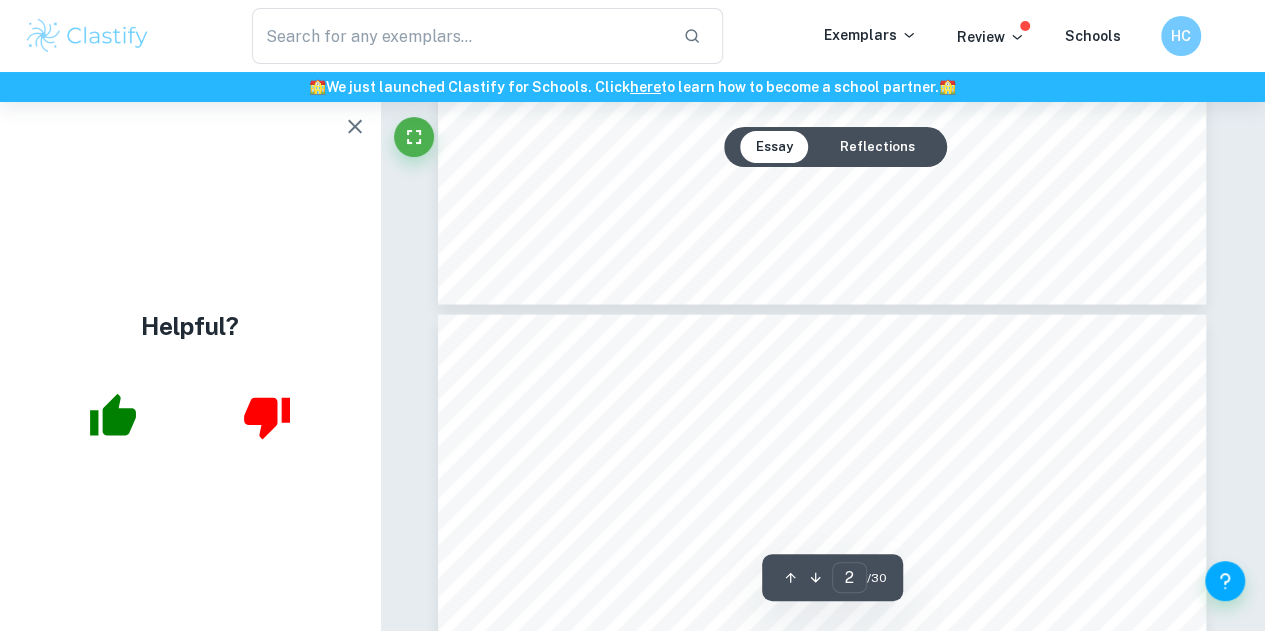 scroll, scrollTop: 1925, scrollLeft: 0, axis: vertical 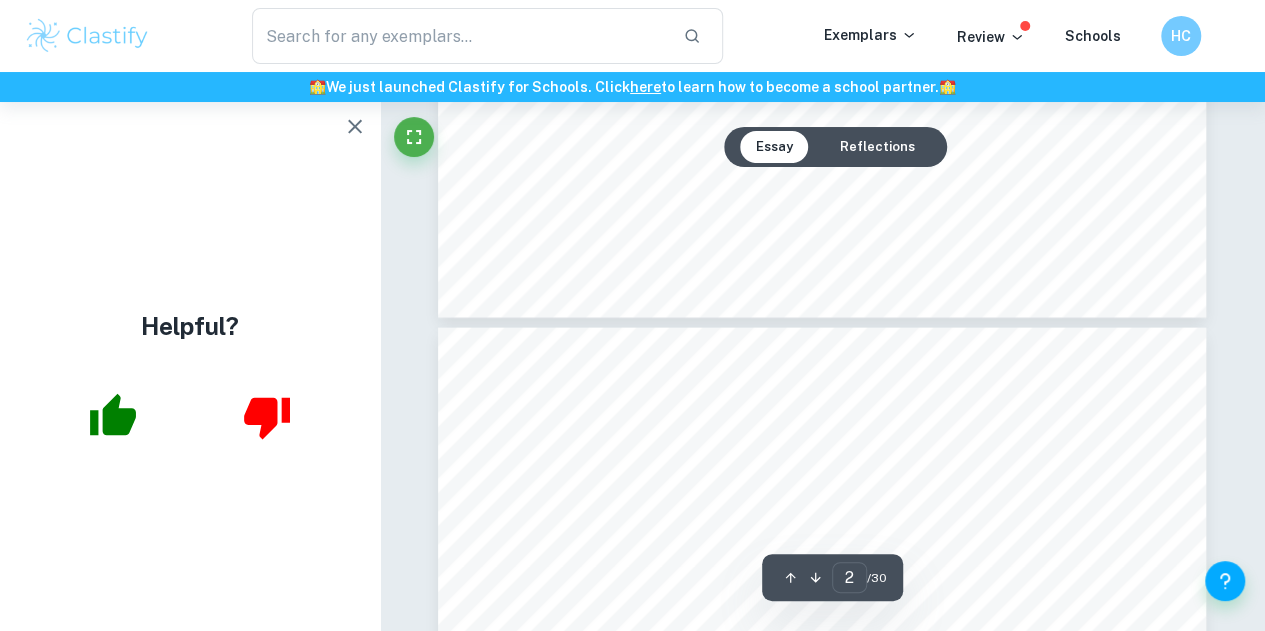 type on "3" 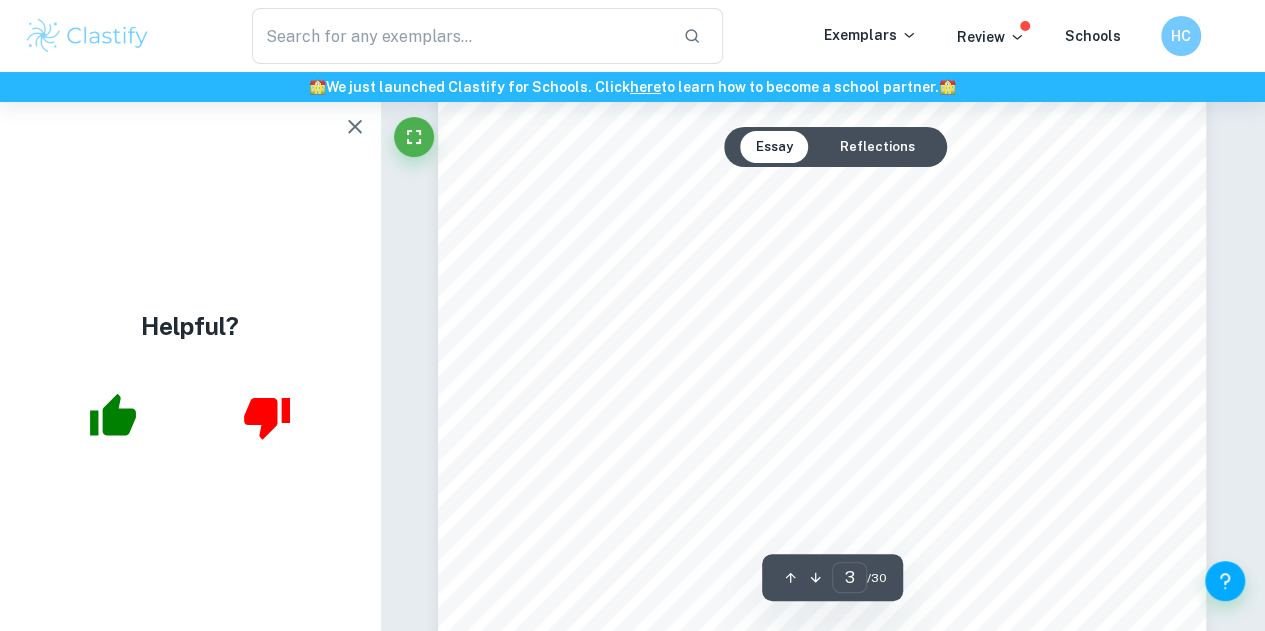 scroll, scrollTop: 2534, scrollLeft: 0, axis: vertical 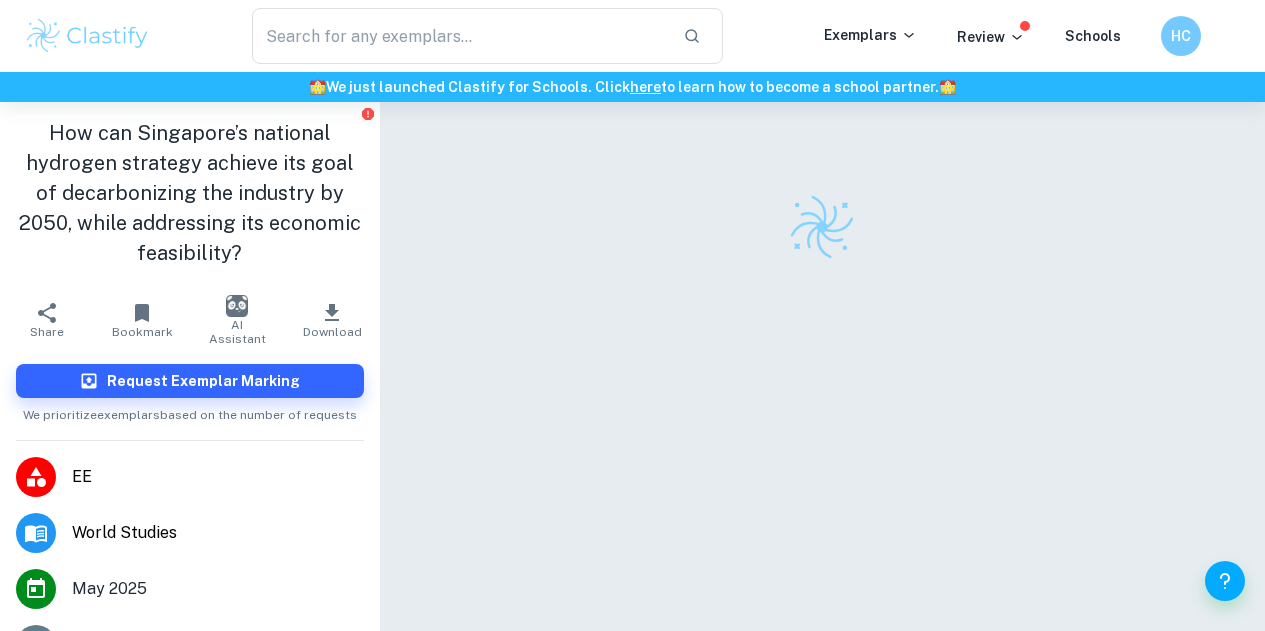 checkbox on "true" 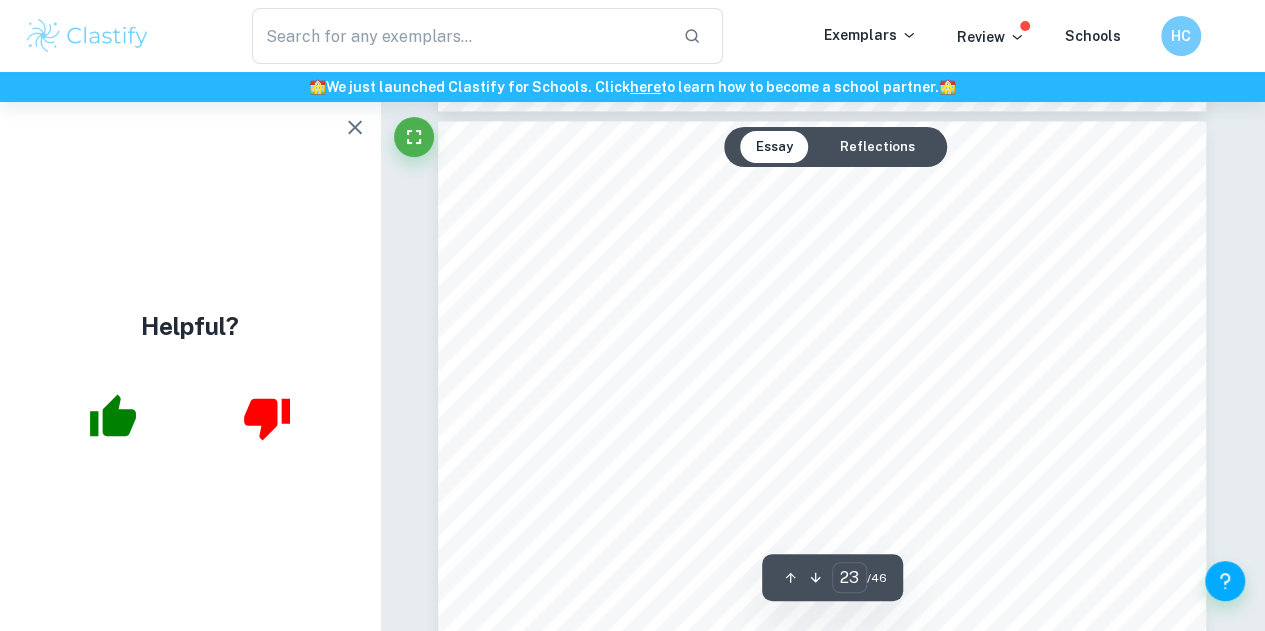 scroll, scrollTop: 24256, scrollLeft: 0, axis: vertical 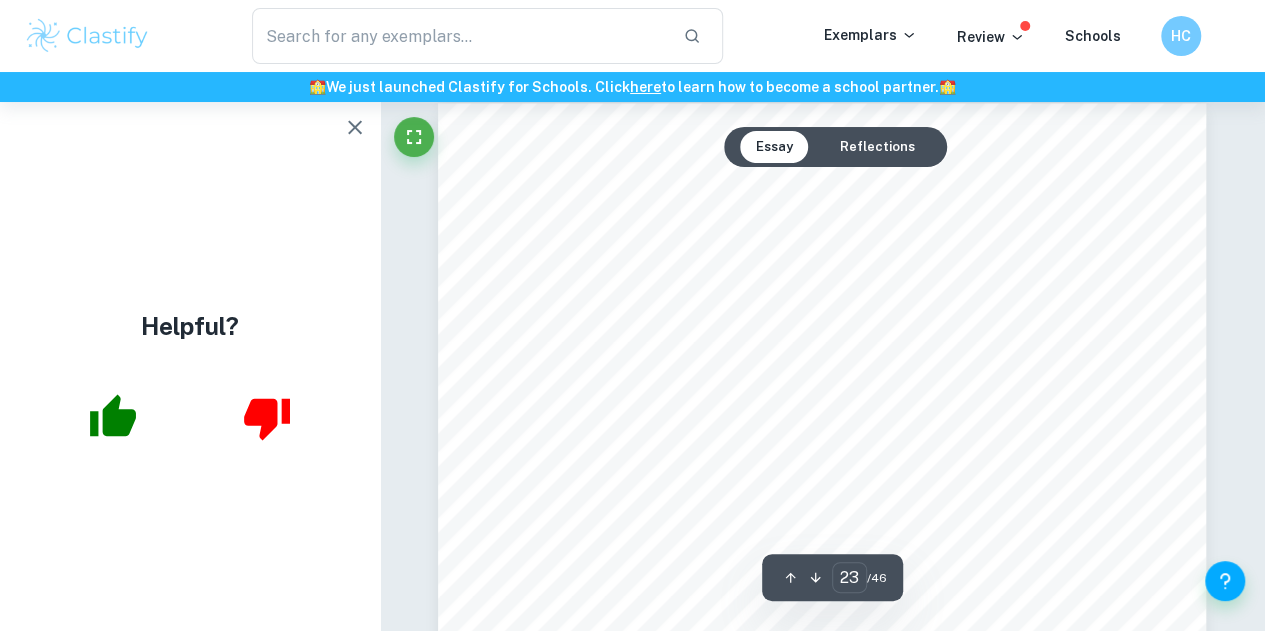 click on "UNSDG 7: Affordable and clean energy" at bounding box center [661, 273] 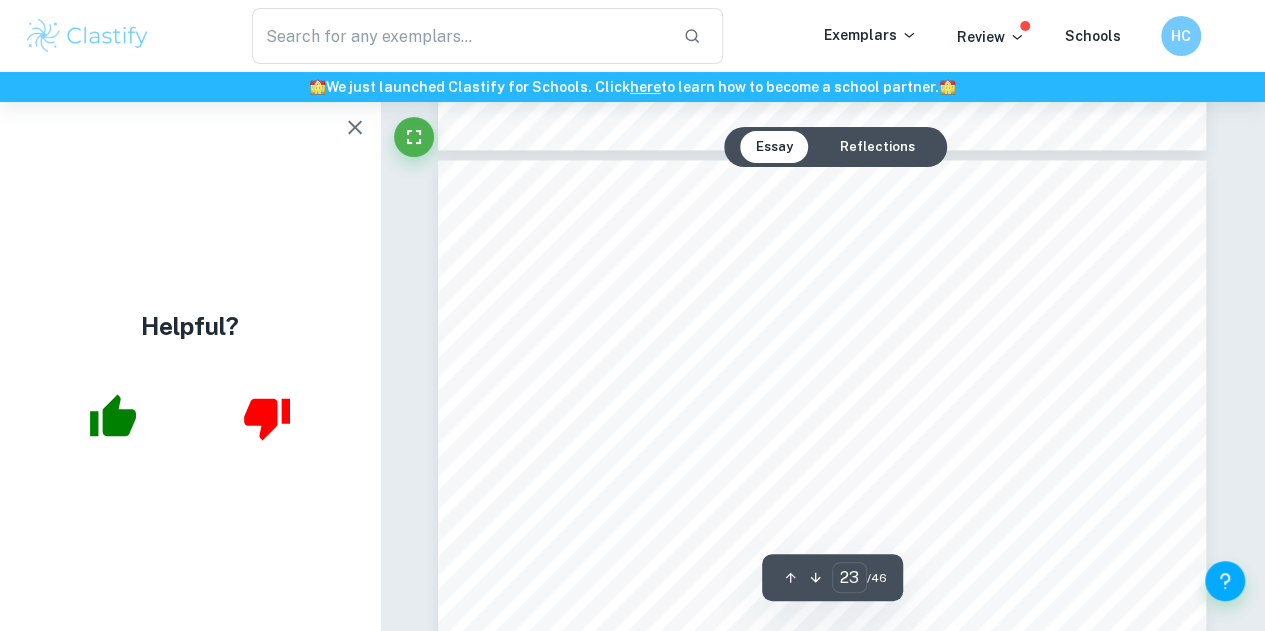 scroll, scrollTop: 24200, scrollLeft: 0, axis: vertical 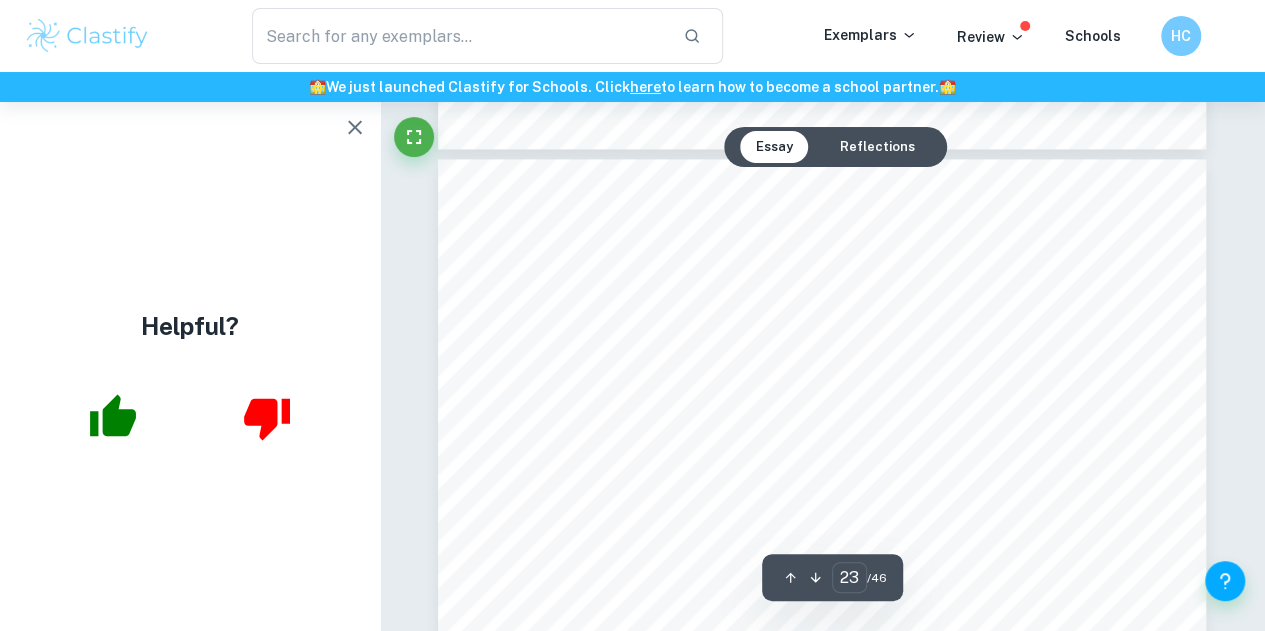 click on "Reflections" at bounding box center (877, 147) 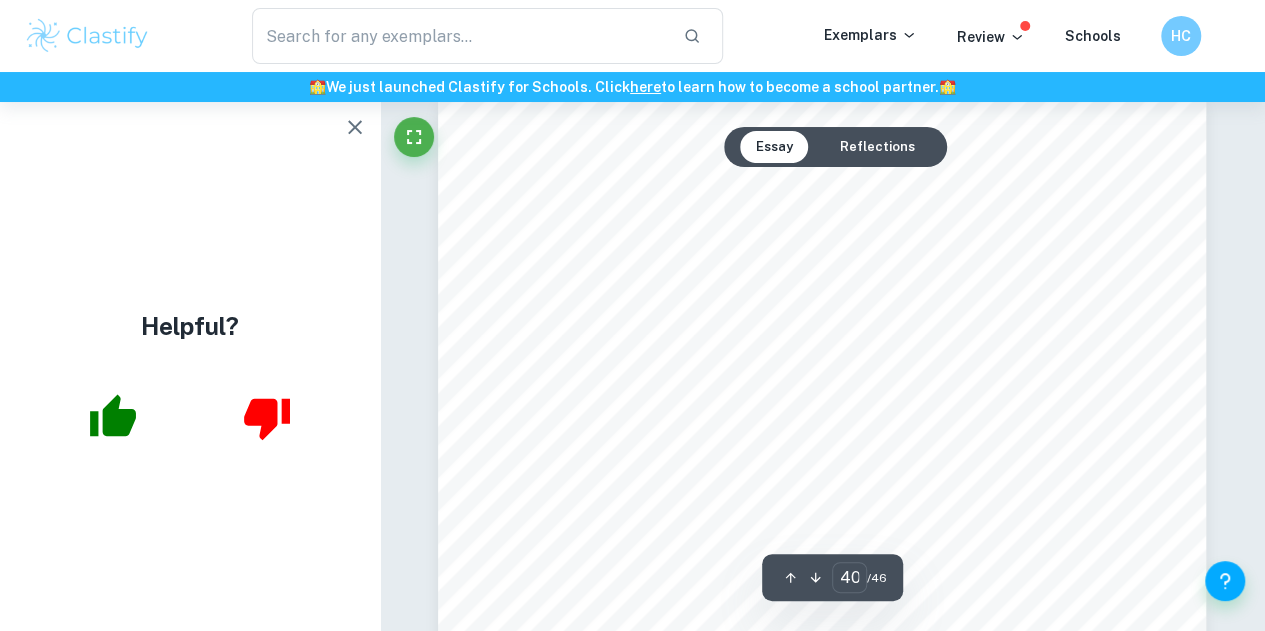 scroll, scrollTop: 42919, scrollLeft: 0, axis: vertical 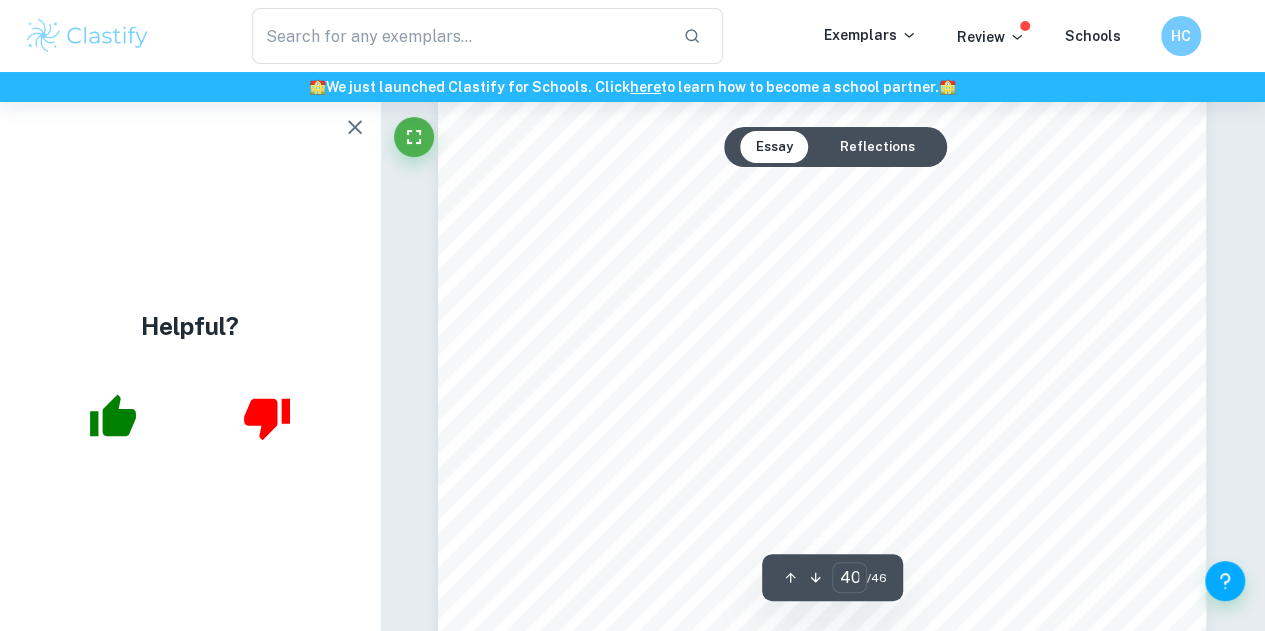 click on "Reflections" at bounding box center [877, 147] 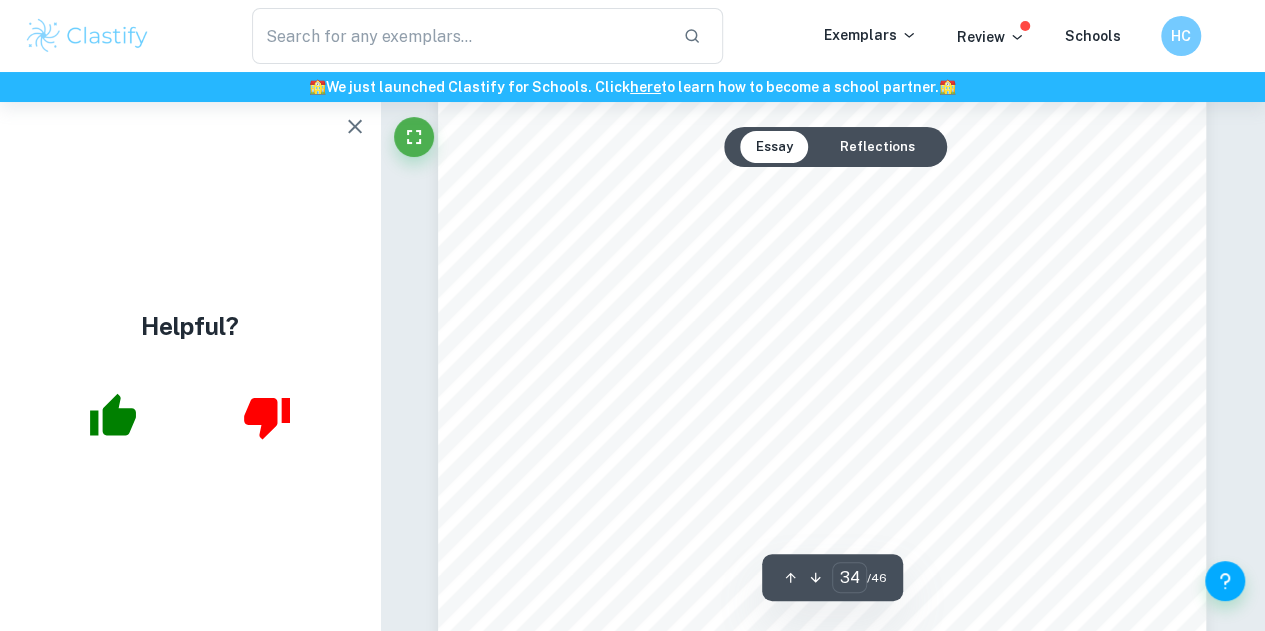 scroll, scrollTop: 36336, scrollLeft: 0, axis: vertical 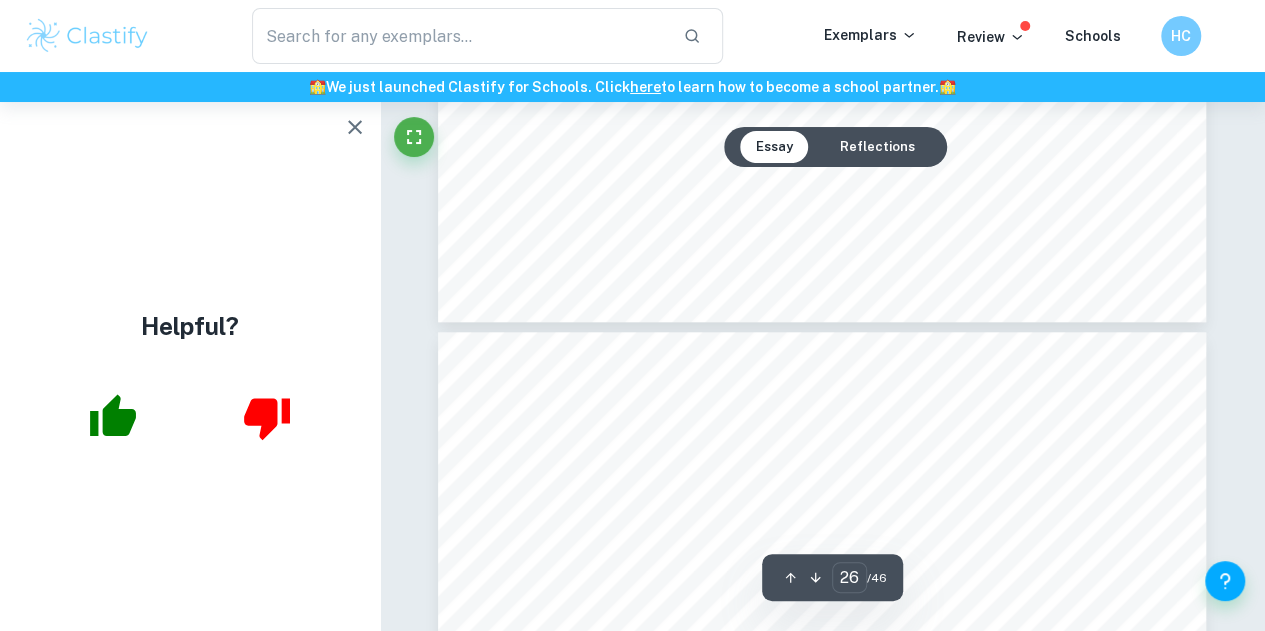 type on "25" 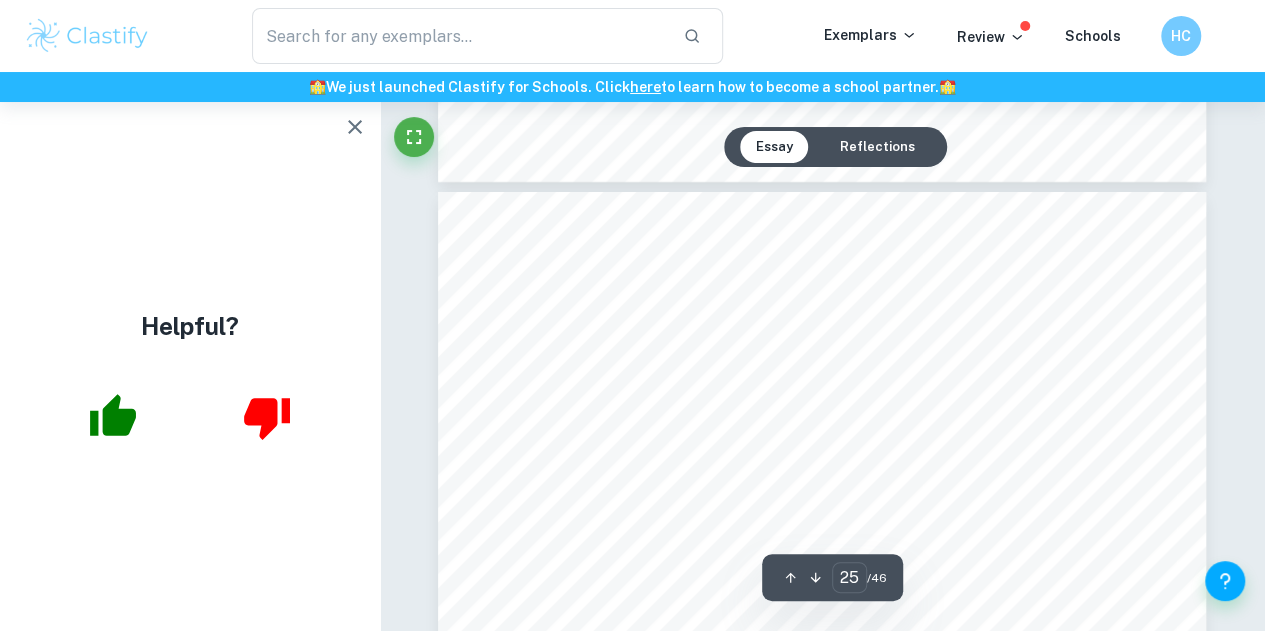 scroll, scrollTop: 26280, scrollLeft: 0, axis: vertical 